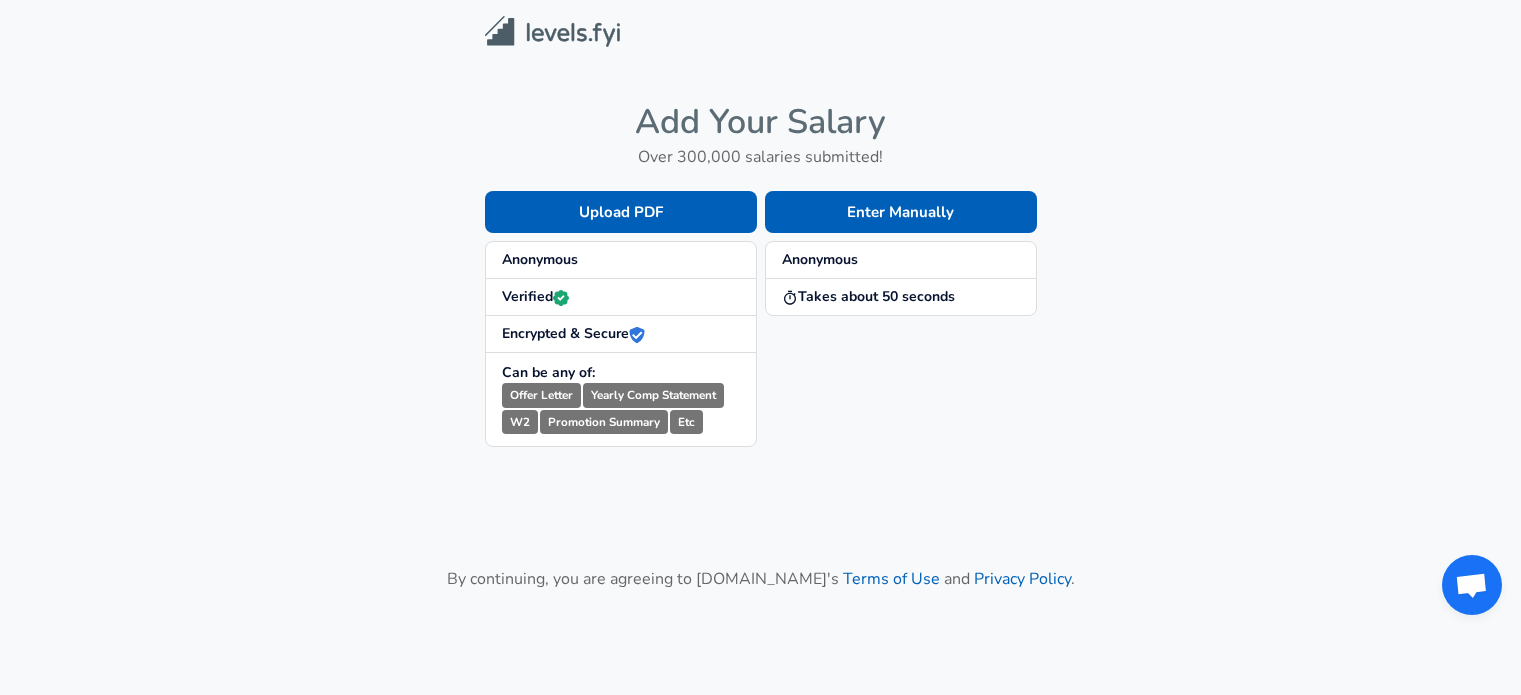 scroll, scrollTop: 0, scrollLeft: 0, axis: both 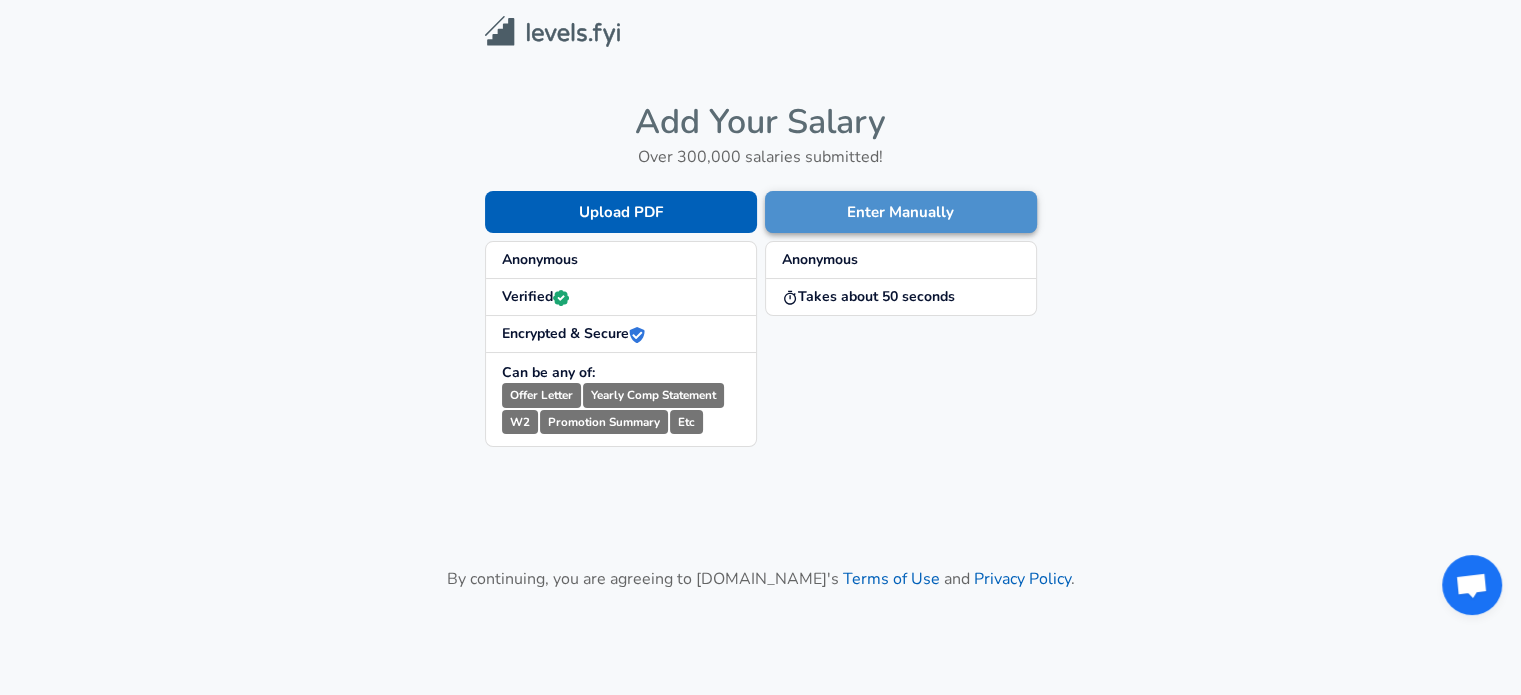 click on "Enter Manually" at bounding box center (901, 212) 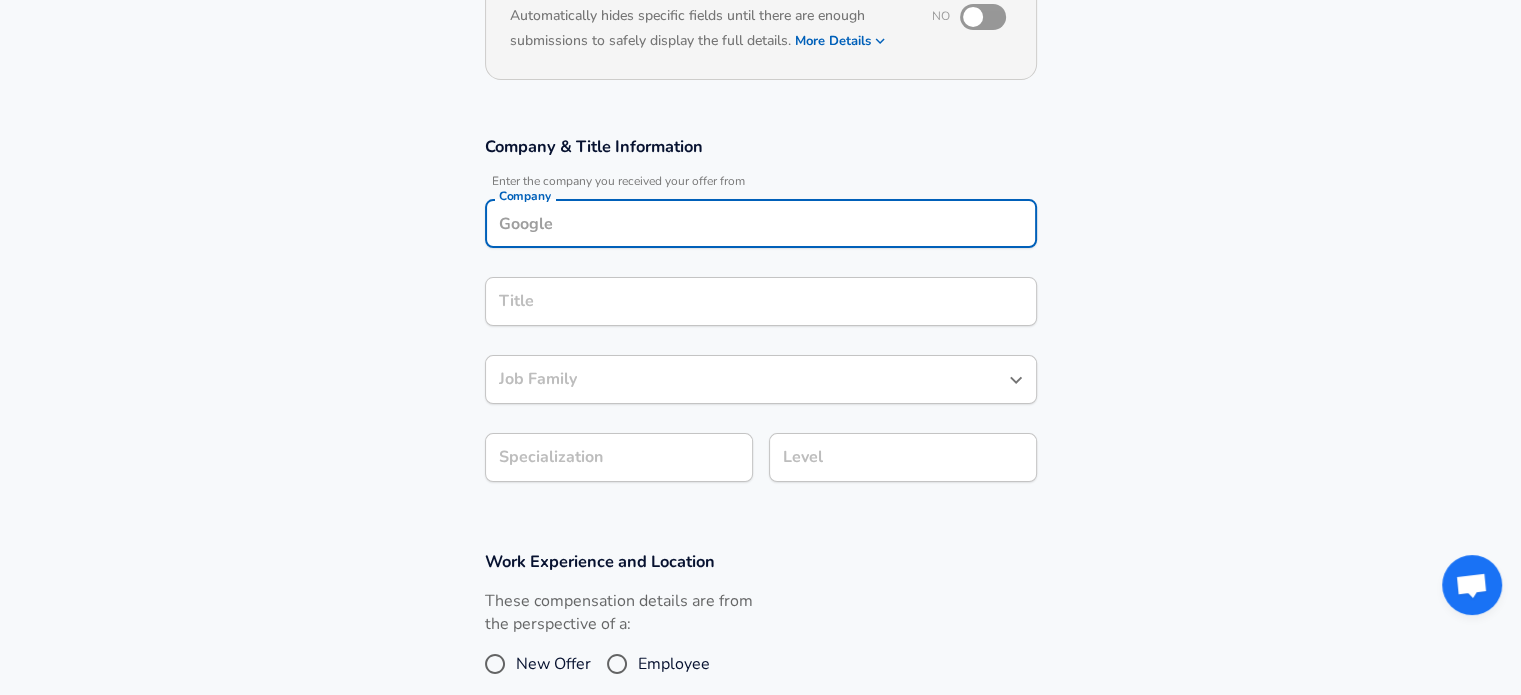 click on "Company" at bounding box center (761, 223) 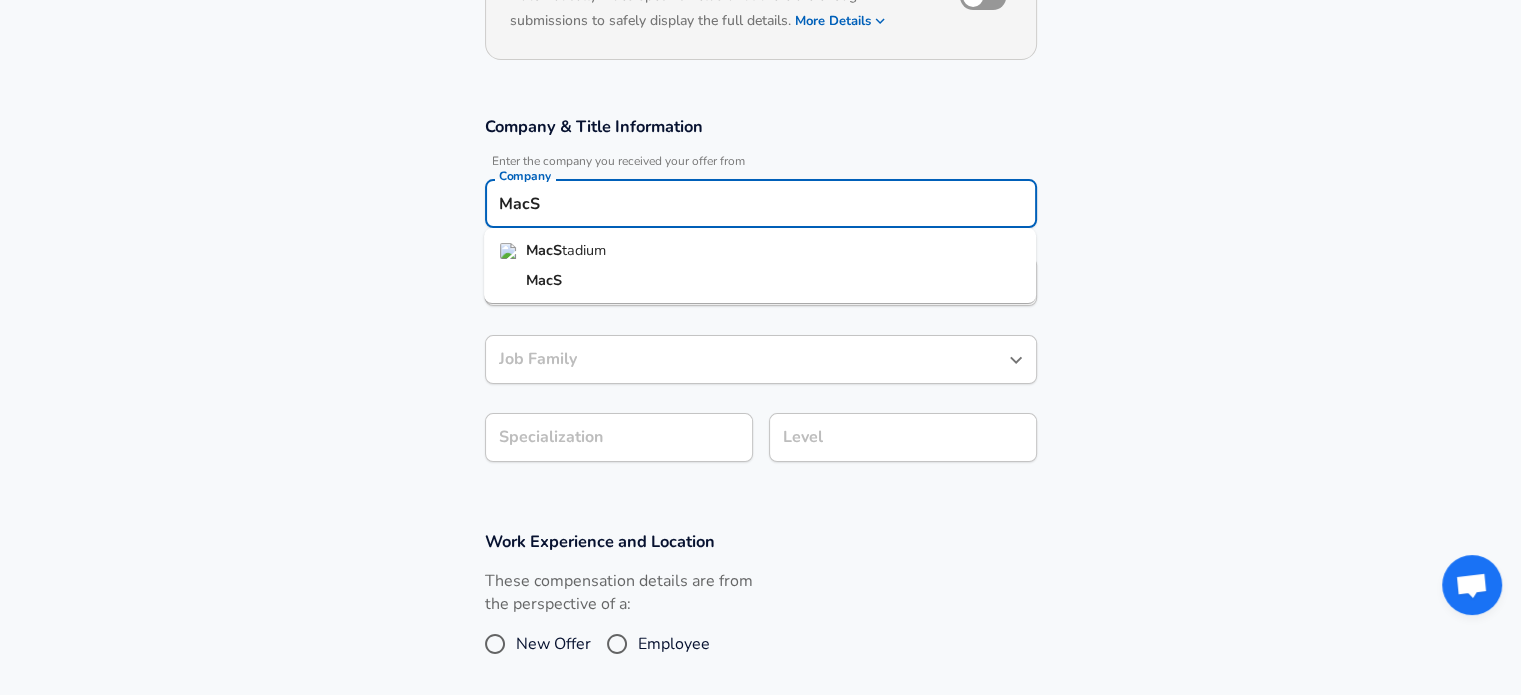 click on "tadium" at bounding box center (584, 250) 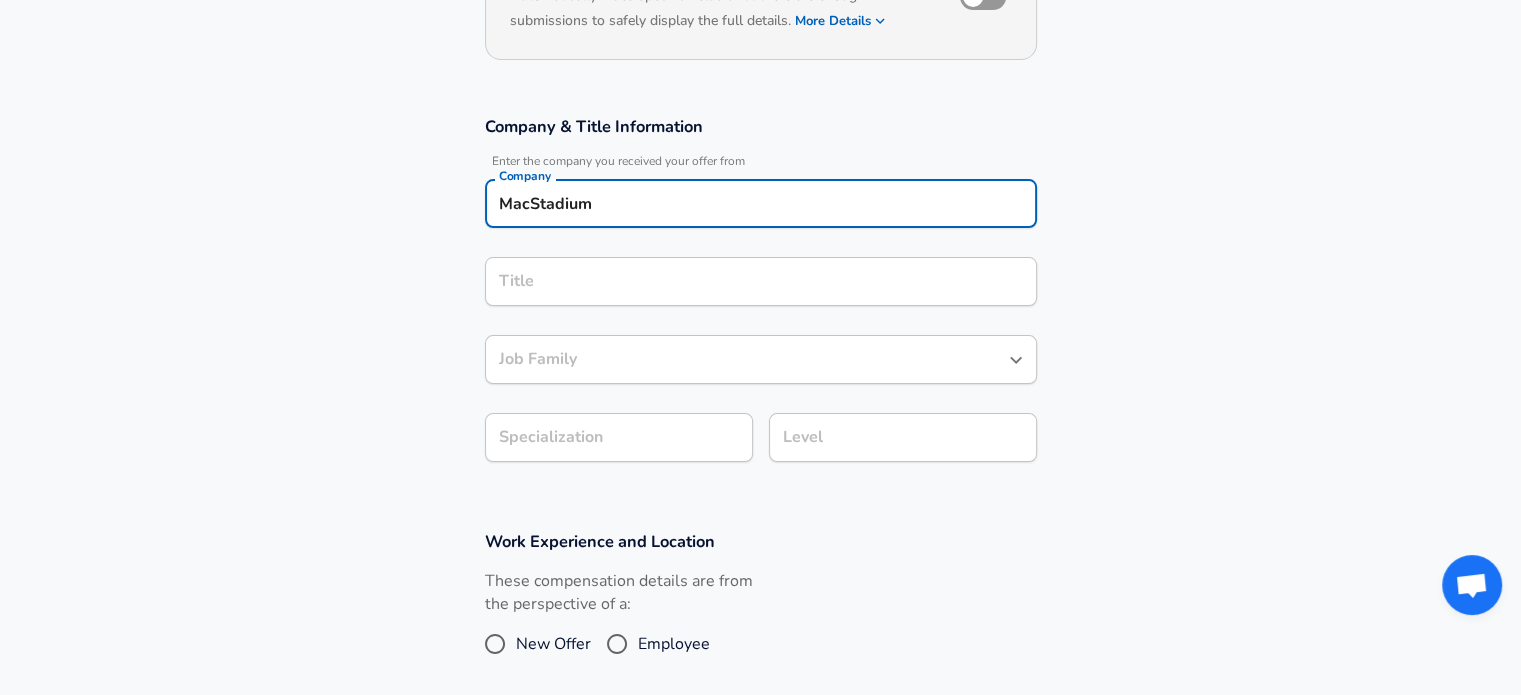click on "Title" at bounding box center (761, 281) 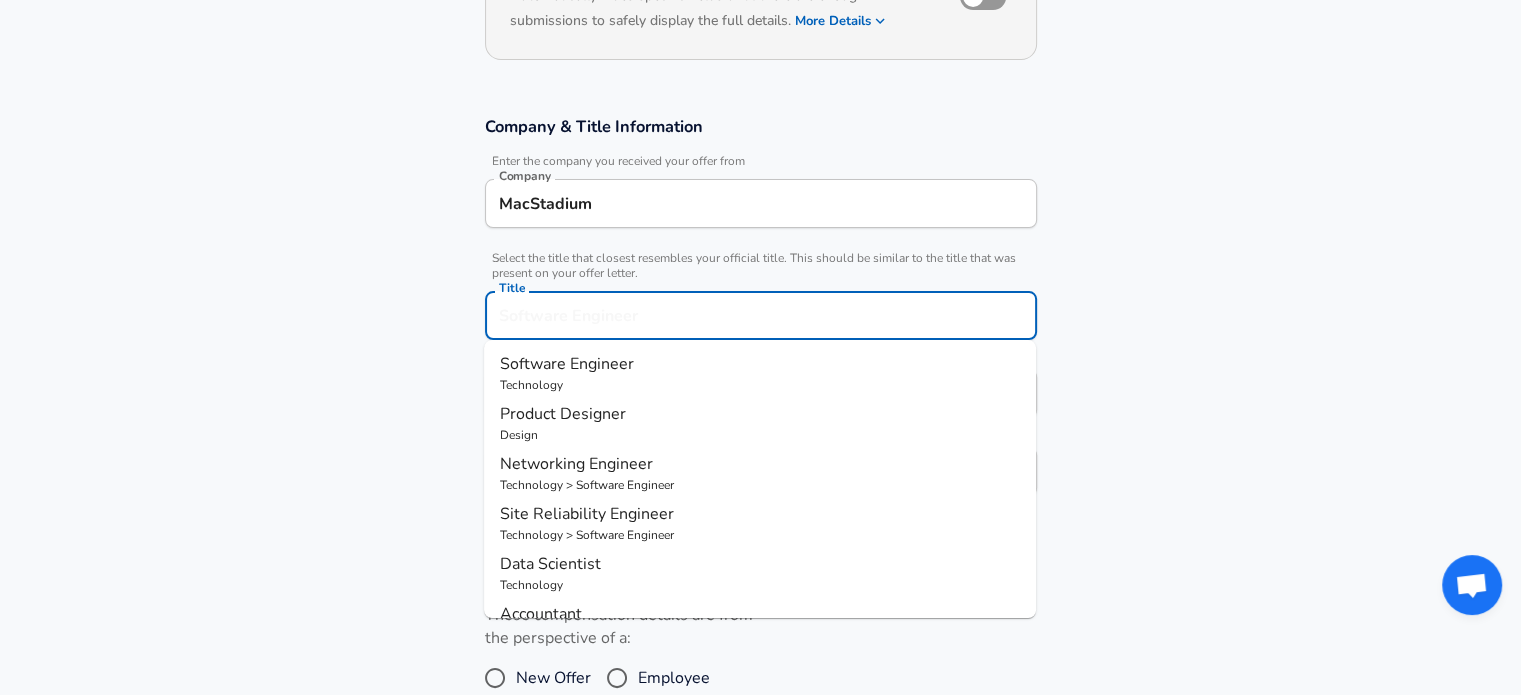 scroll, scrollTop: 304, scrollLeft: 0, axis: vertical 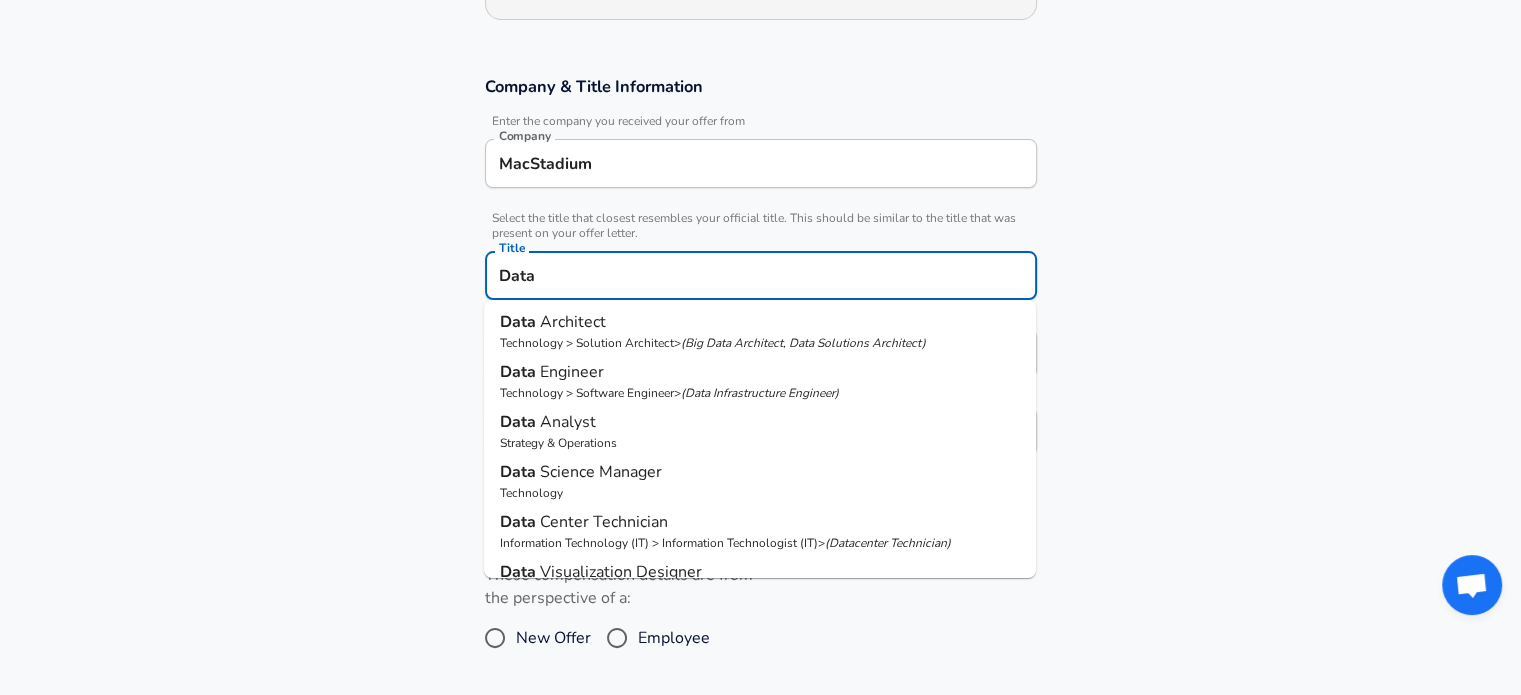 click on "Center Technician" at bounding box center (604, 522) 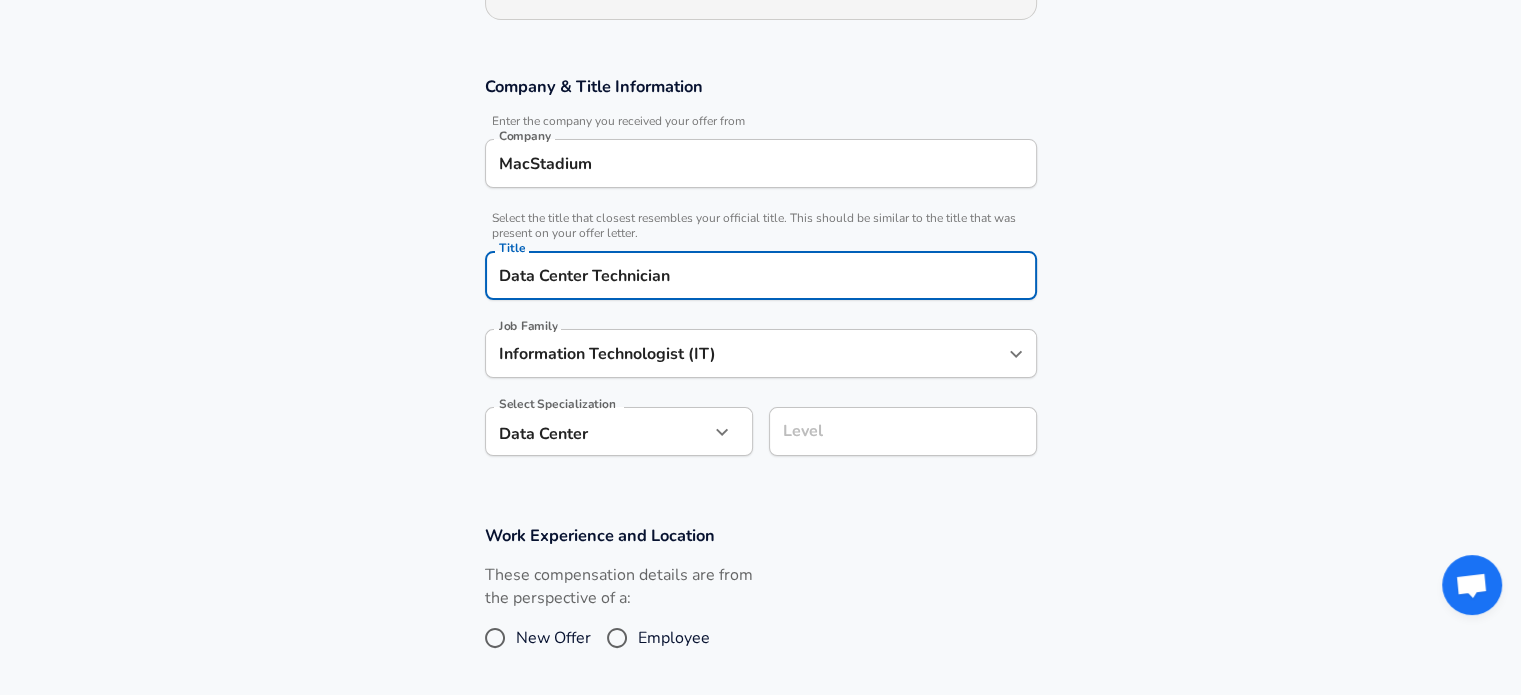 type on "Data Center Technician" 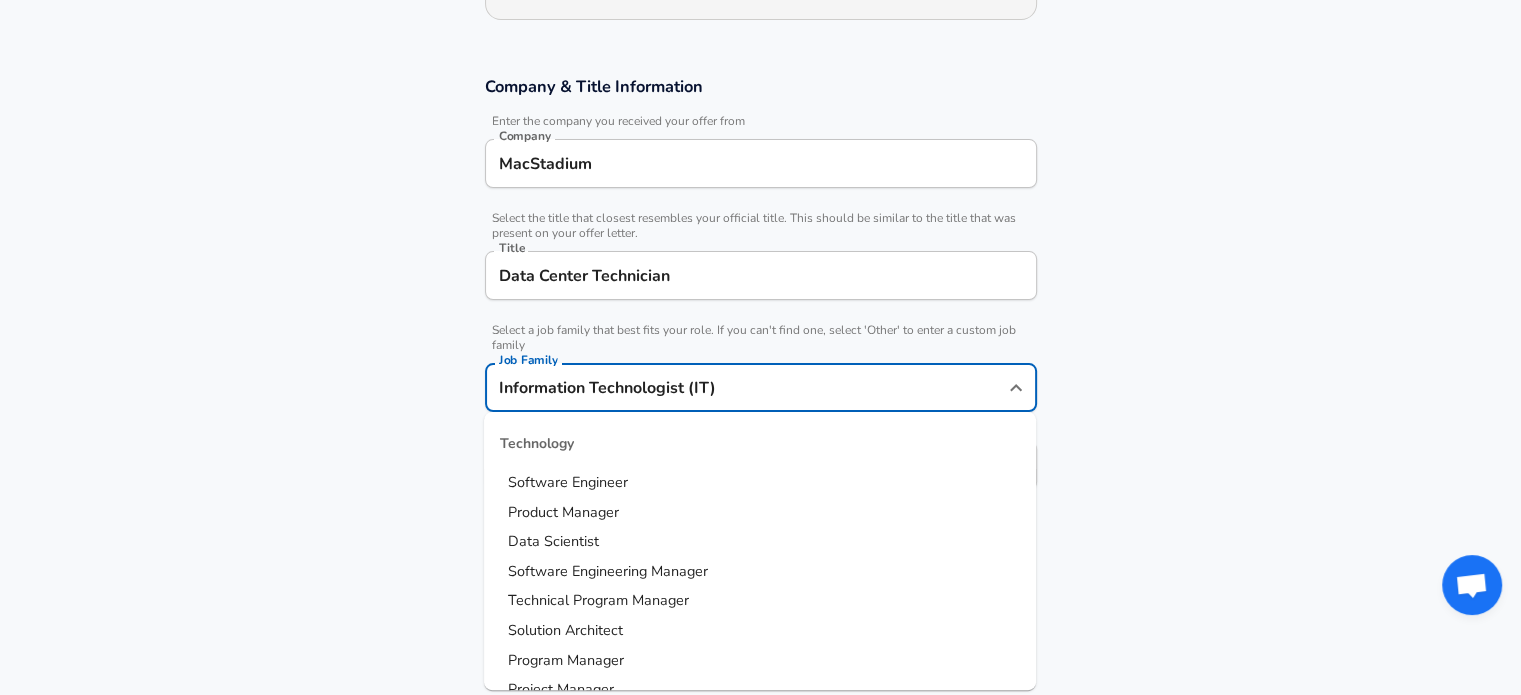 scroll, scrollTop: 344, scrollLeft: 0, axis: vertical 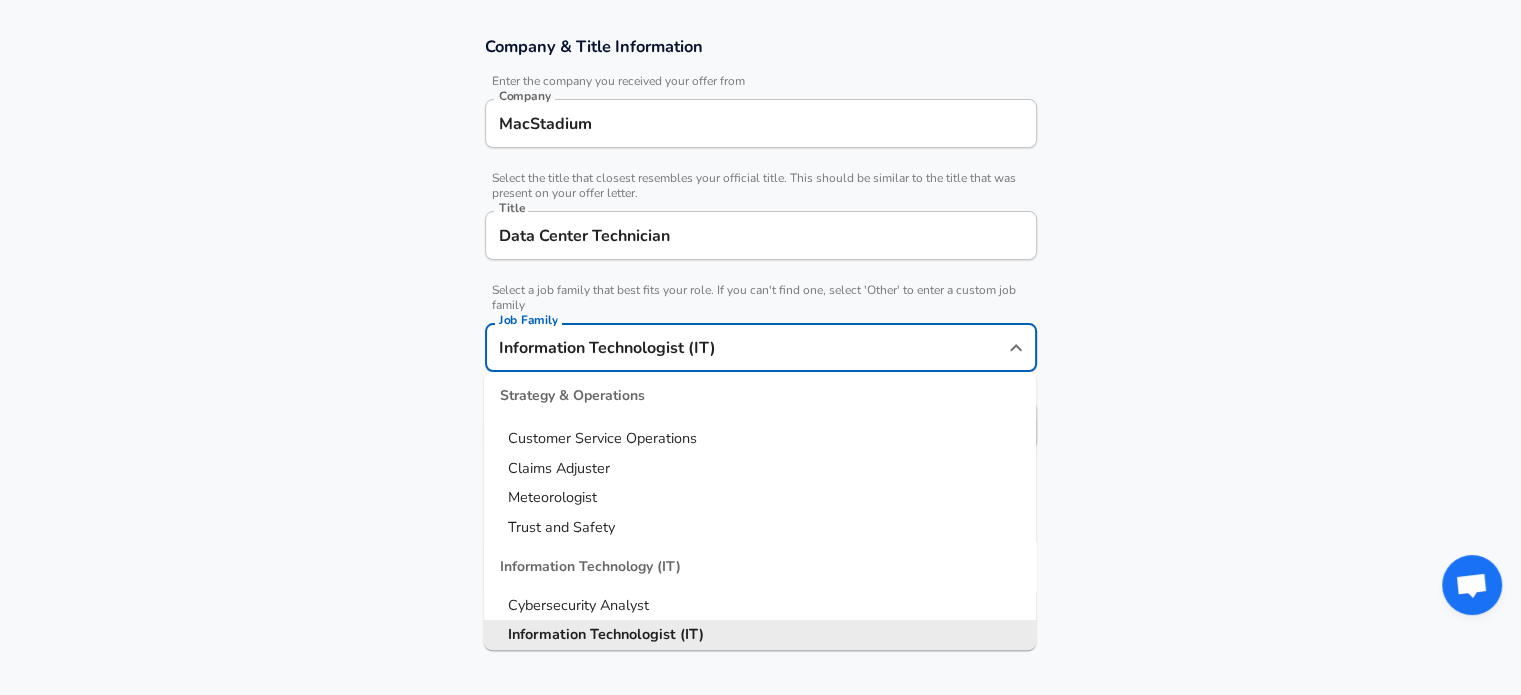 click on "Company & Title Information   Enter the company you received your offer from Company MacStadium Company   Select the title that closest resembles your official title. This should be similar to the title that was present on your offer letter. Title Data Center Technician Title   Select a job family that best fits your role. If you can't find one, select 'Other' to enter a custom job family Job Family Information Technologist (IT) Job Family Technology Software Engineer Product Manager Data Scientist Software Engineering Manager Technical Program Manager Solution Architect Program Manager Project Manager Data Science Manager Technical Writer Engineering Biomedical Engineer Civil Engineer Hardware Engineer Mechanical Engineer Geological Engineer Electrical Engineer Controls Engineer Chemical Engineer Aerospace Engineer Materials Engineer Optical Engineer MEP Engineer Prompt Engineer Business Management Consultant Business Development Sales Sales Legal Legal Sales Sales Engineer Legal Regulatory Affairs Sales" at bounding box center [760, 253] 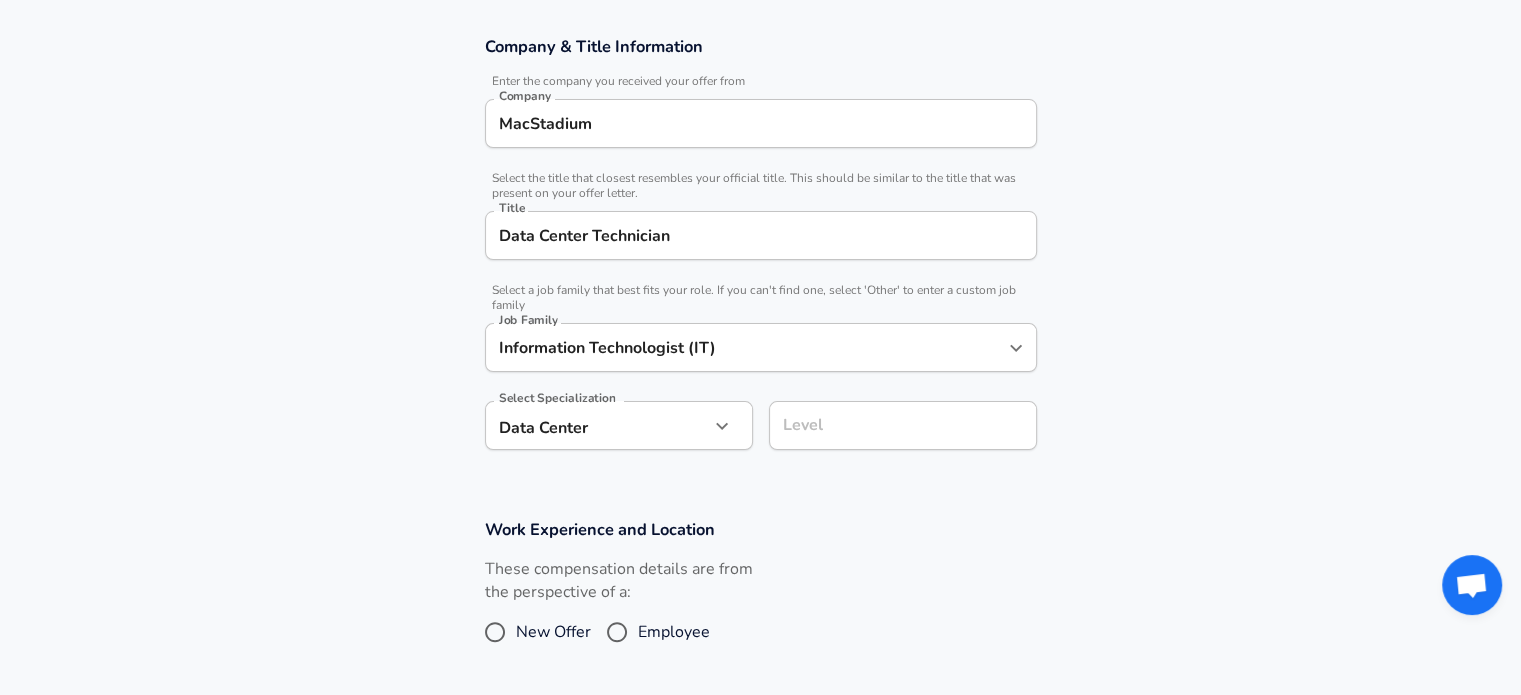 click on "Restart Add Your Salary Upload your offer letter   to verify your submission Enhance Privacy and Anonymity No Automatically hides specific fields until there are enough submissions to safely display the full details.   More Details Based on your submission and the data points that we have already collected, we will automatically hide and anonymize specific fields if there aren't enough data points to remain sufficiently anonymous. Company & Title Information   Enter the company you received your offer from Company MacStadium Company   Select the title that closest resembles your official title. This should be similar to the title that was present on your offer letter. Title Data Center Technician Title   Select a job family that best fits your role. If you can't find one, select 'Other' to enter a custom job family Job Family Information Technologist (IT) Job Family Select Specialization Data Center Data Center Select Specialization Level Level Work Experience and Location New Offer Employee Submit Salary" at bounding box center (760, 3) 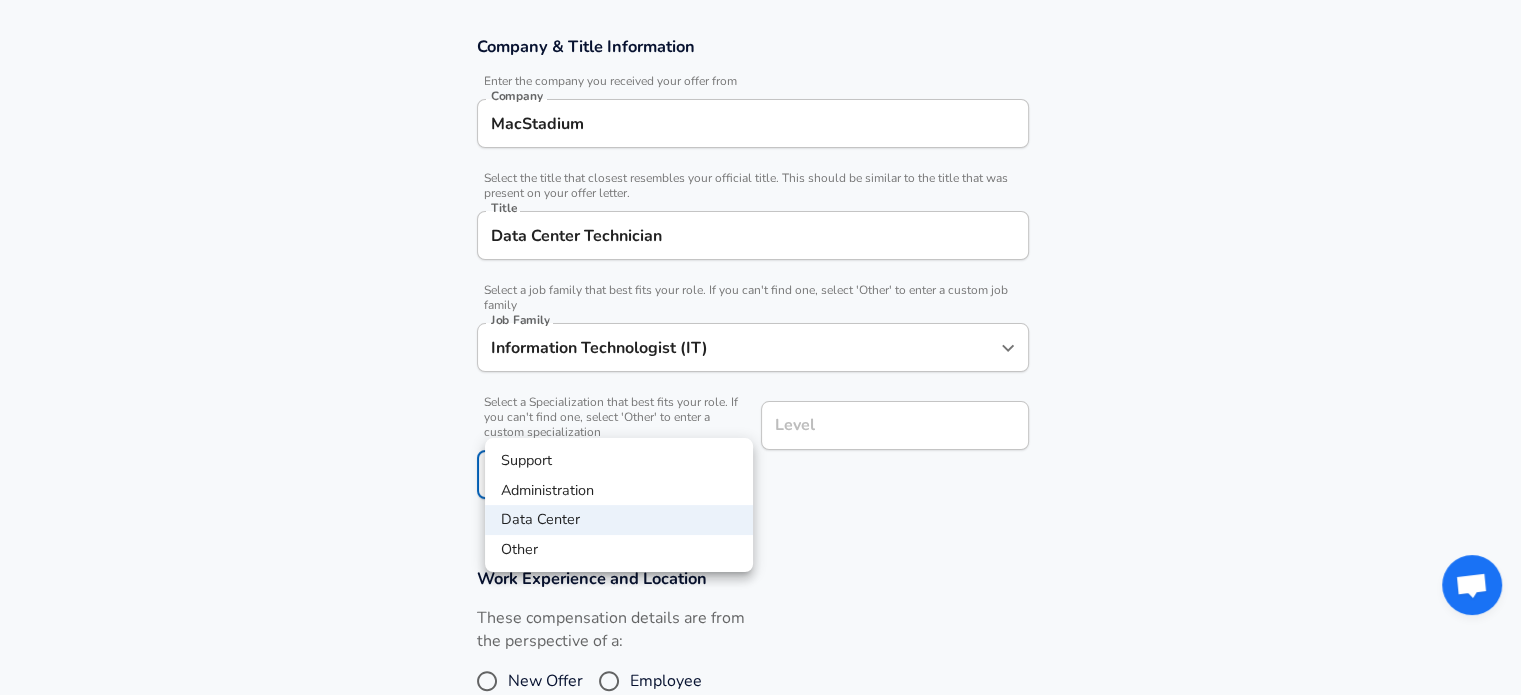 scroll, scrollTop: 404, scrollLeft: 0, axis: vertical 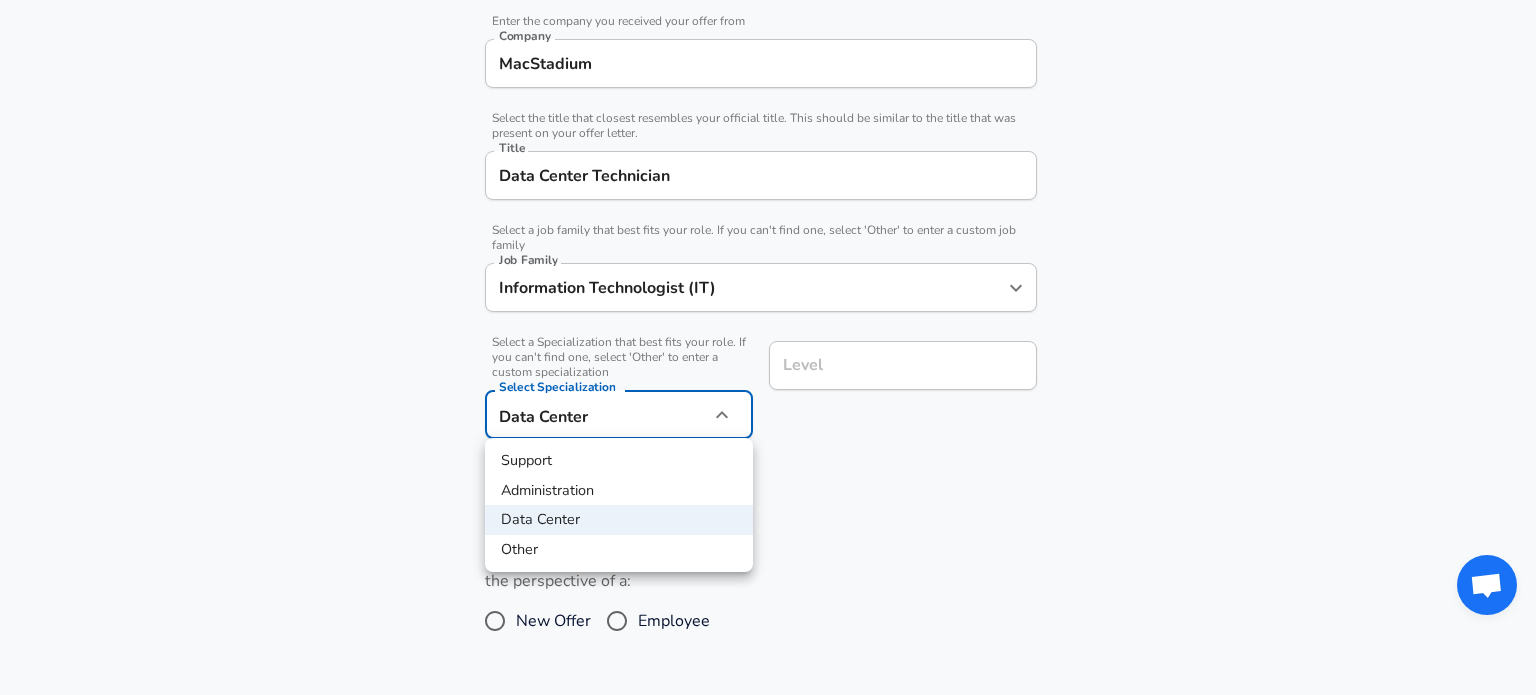 click at bounding box center (768, 347) 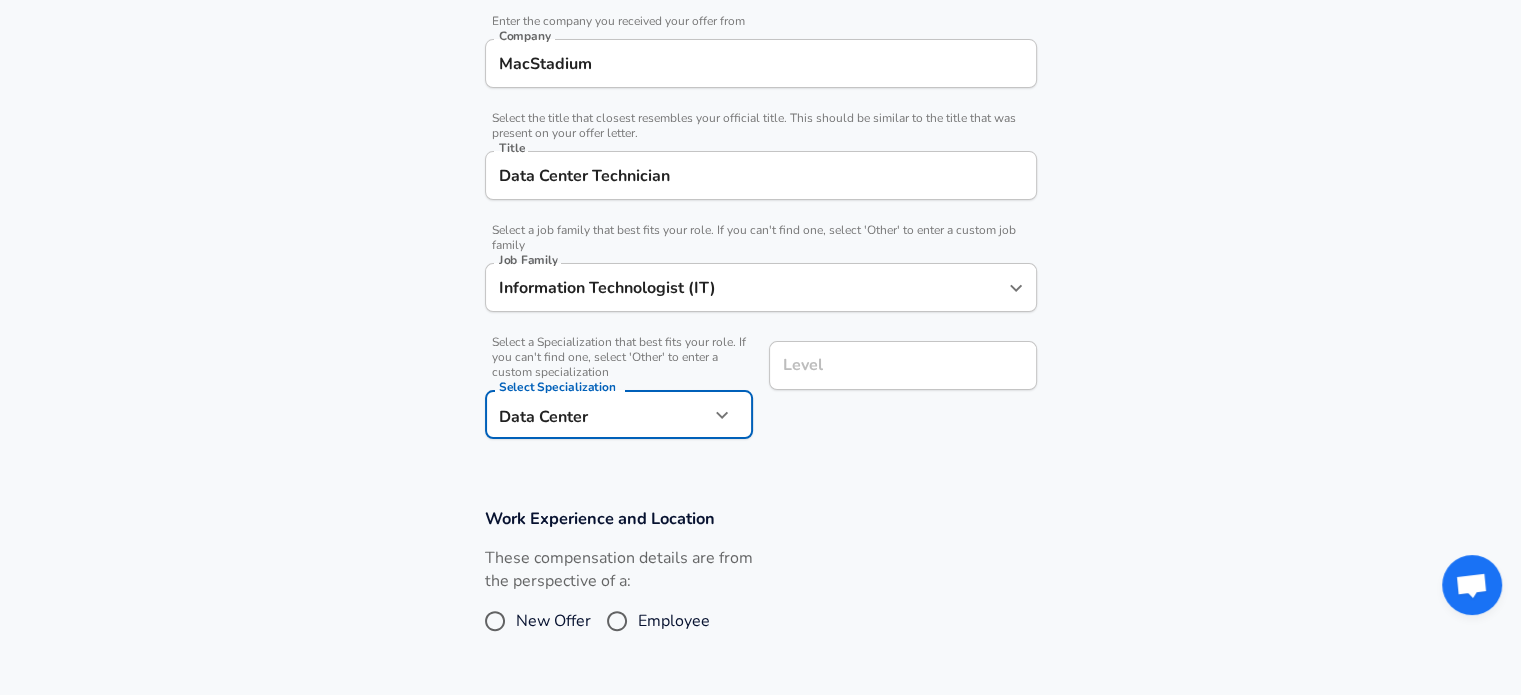 click on "Level" at bounding box center (903, 365) 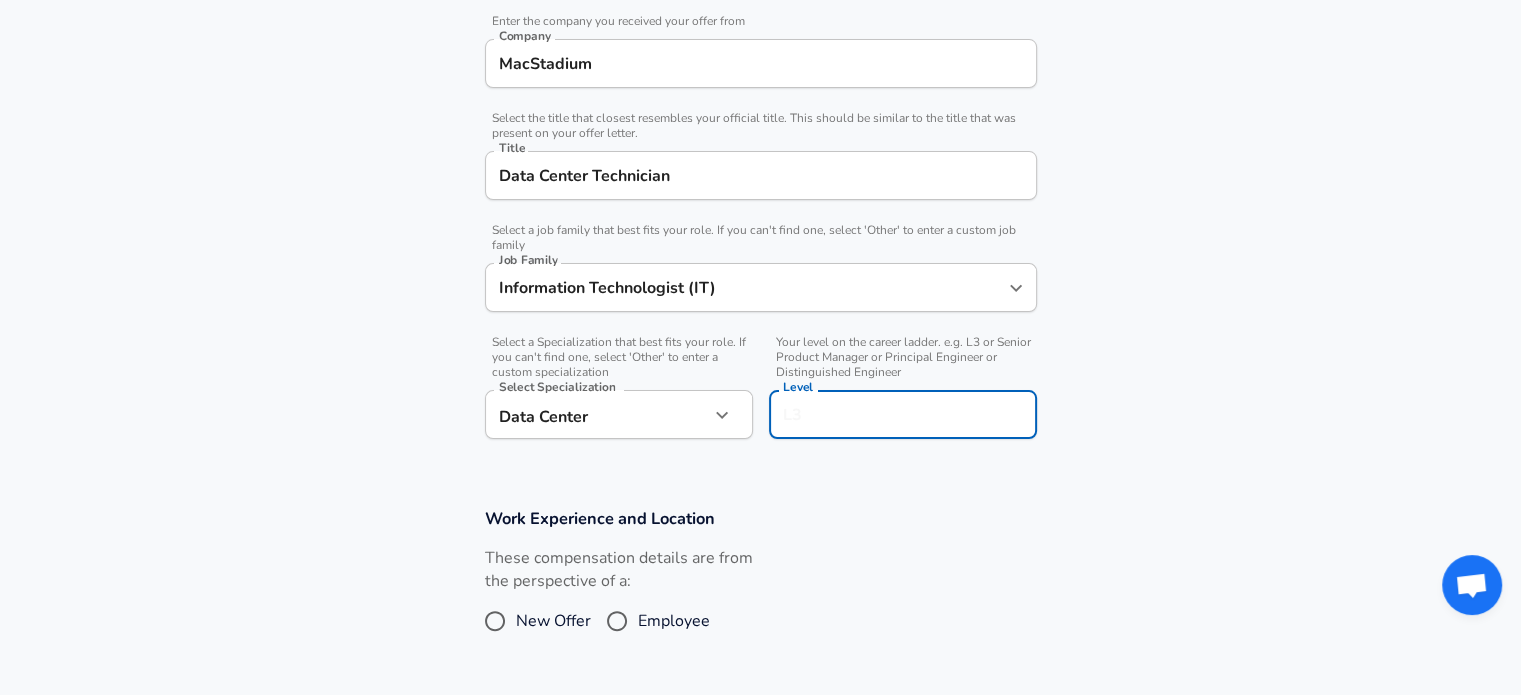 scroll, scrollTop: 444, scrollLeft: 0, axis: vertical 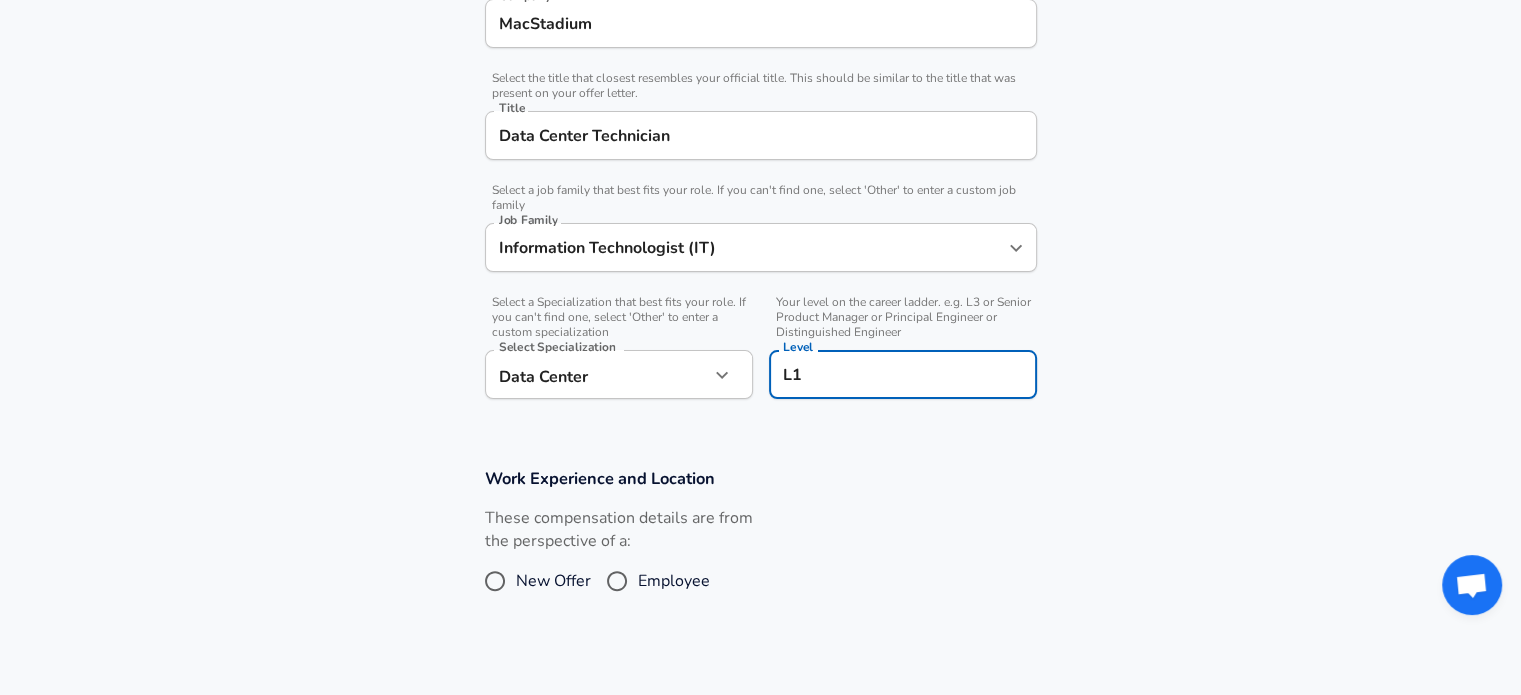 click on "L1" at bounding box center [903, 374] 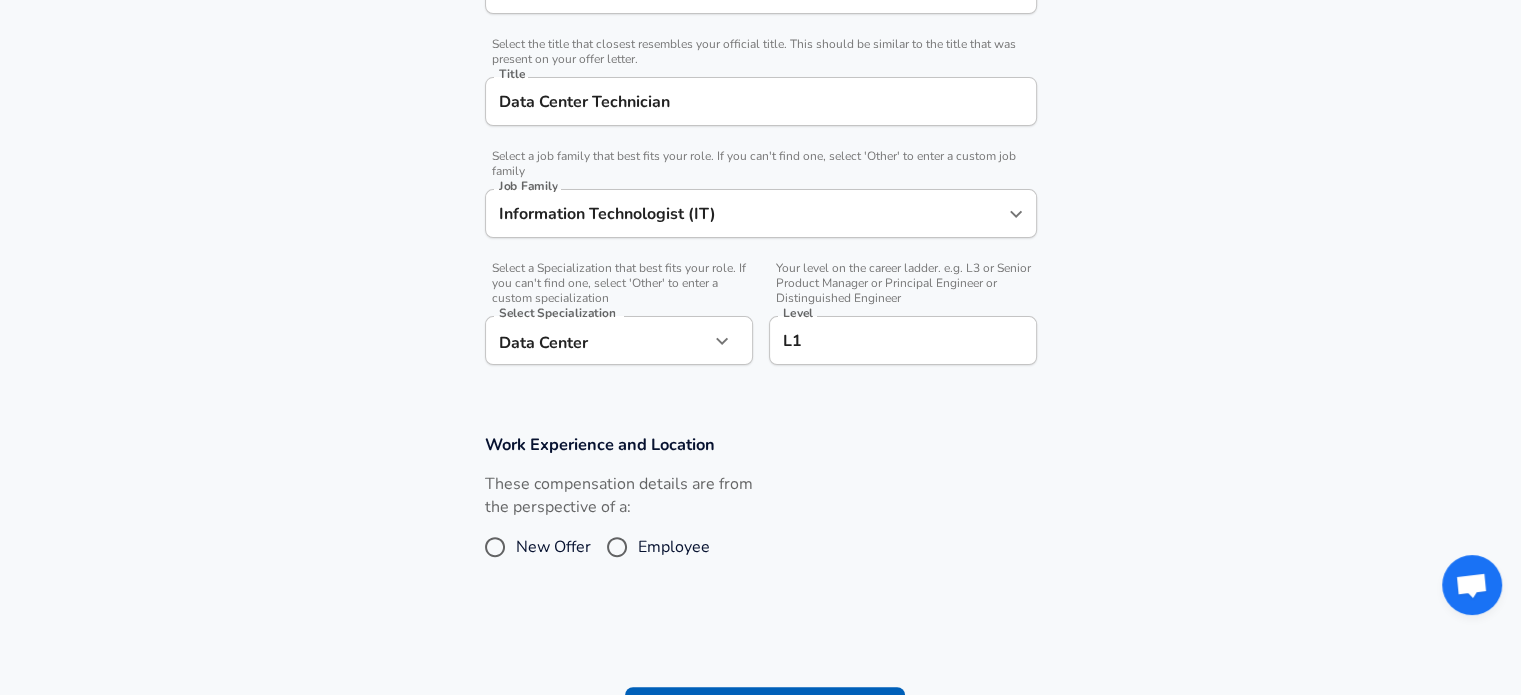 scroll, scrollTop: 480, scrollLeft: 0, axis: vertical 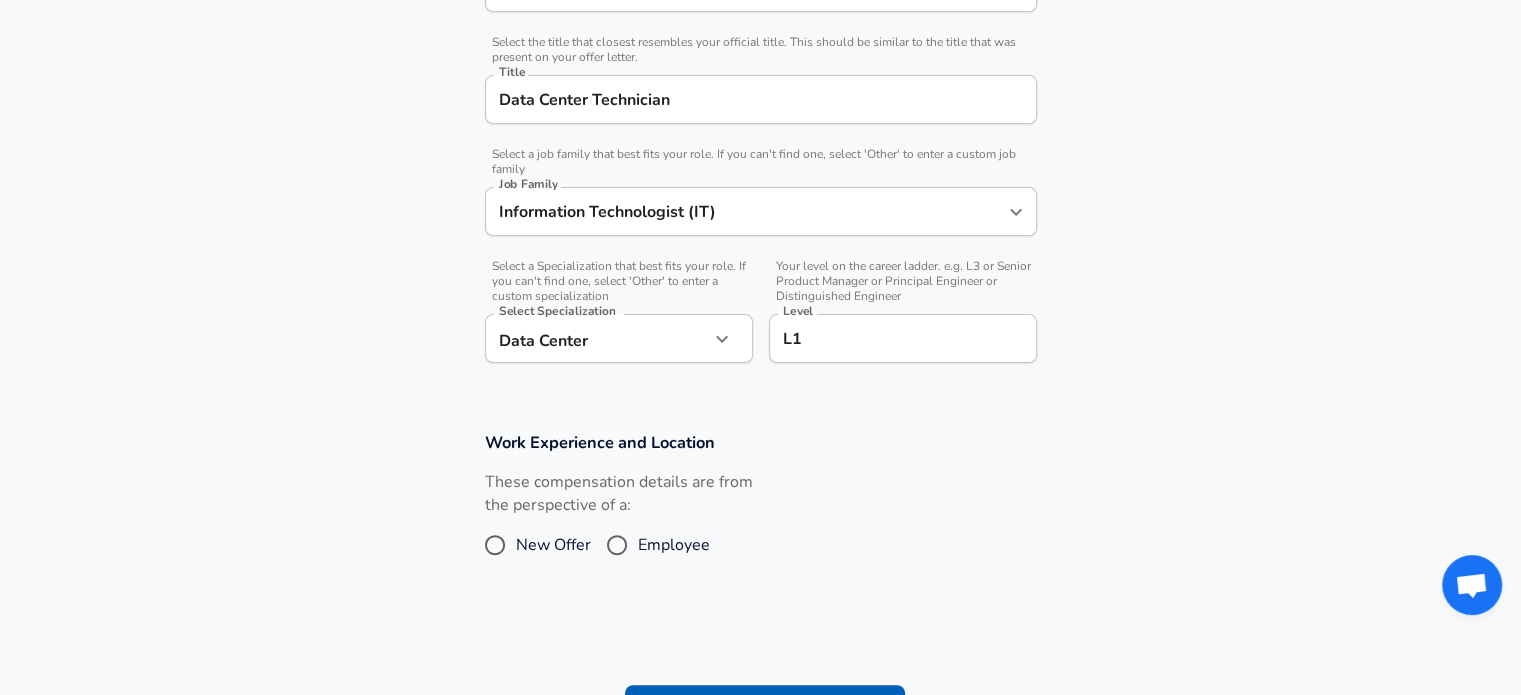 click on "L1" at bounding box center [903, 338] 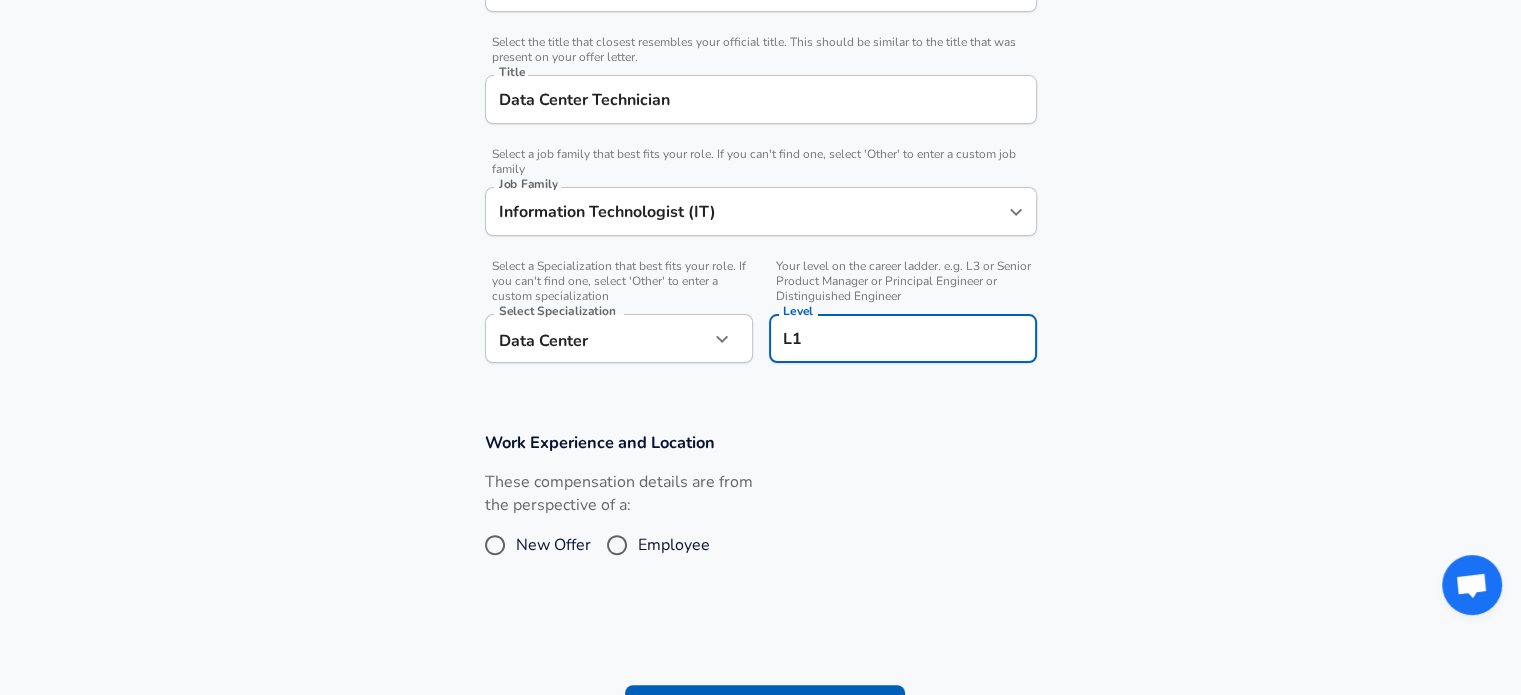 click on "Work Experience and Location" at bounding box center [761, 442] 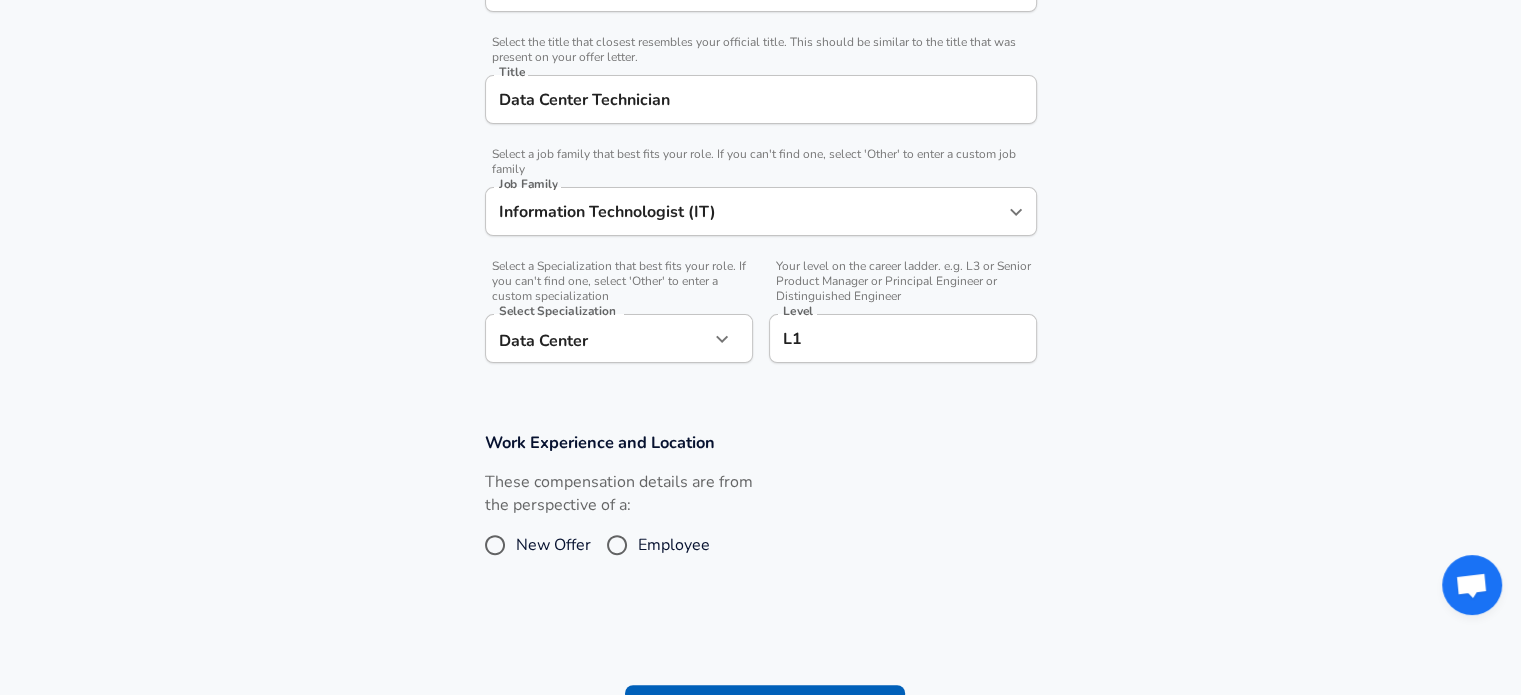 click on "Employee" at bounding box center [617, 545] 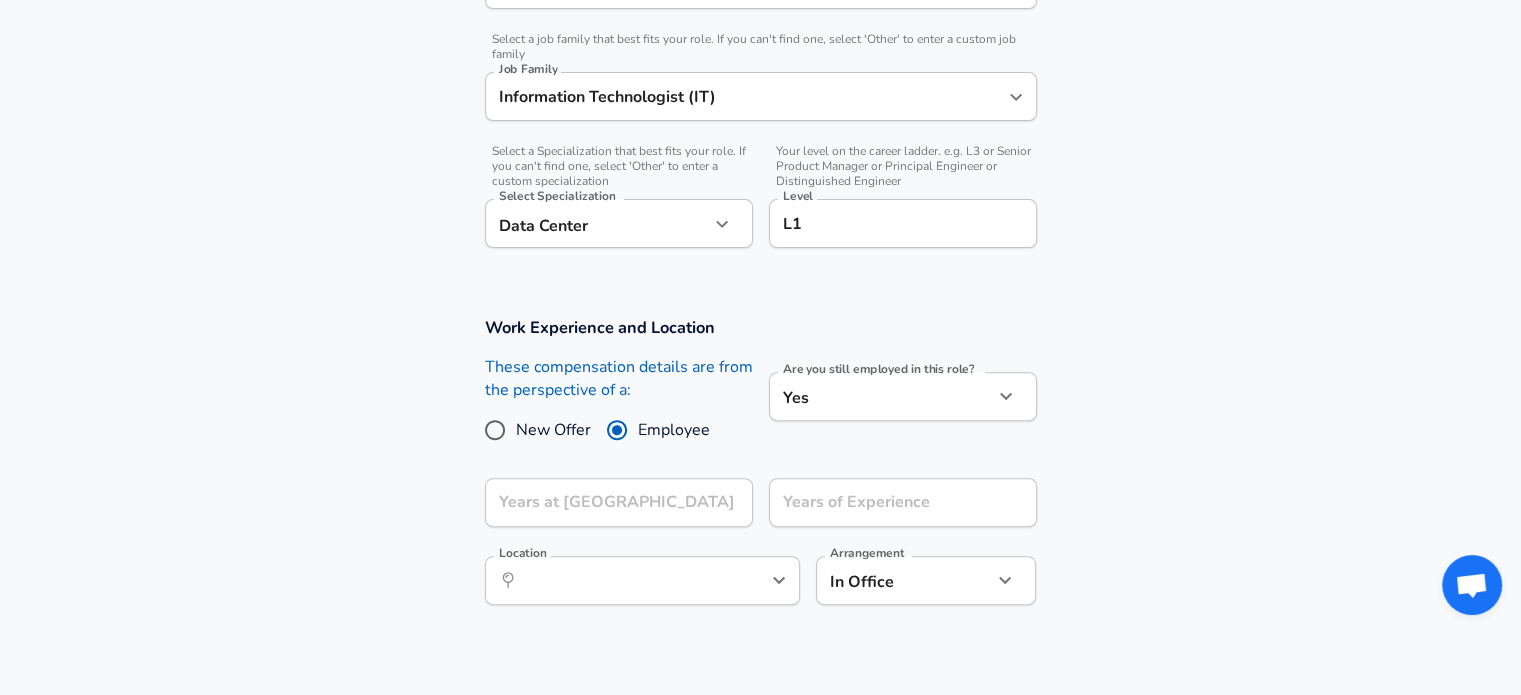 scroll, scrollTop: 596, scrollLeft: 0, axis: vertical 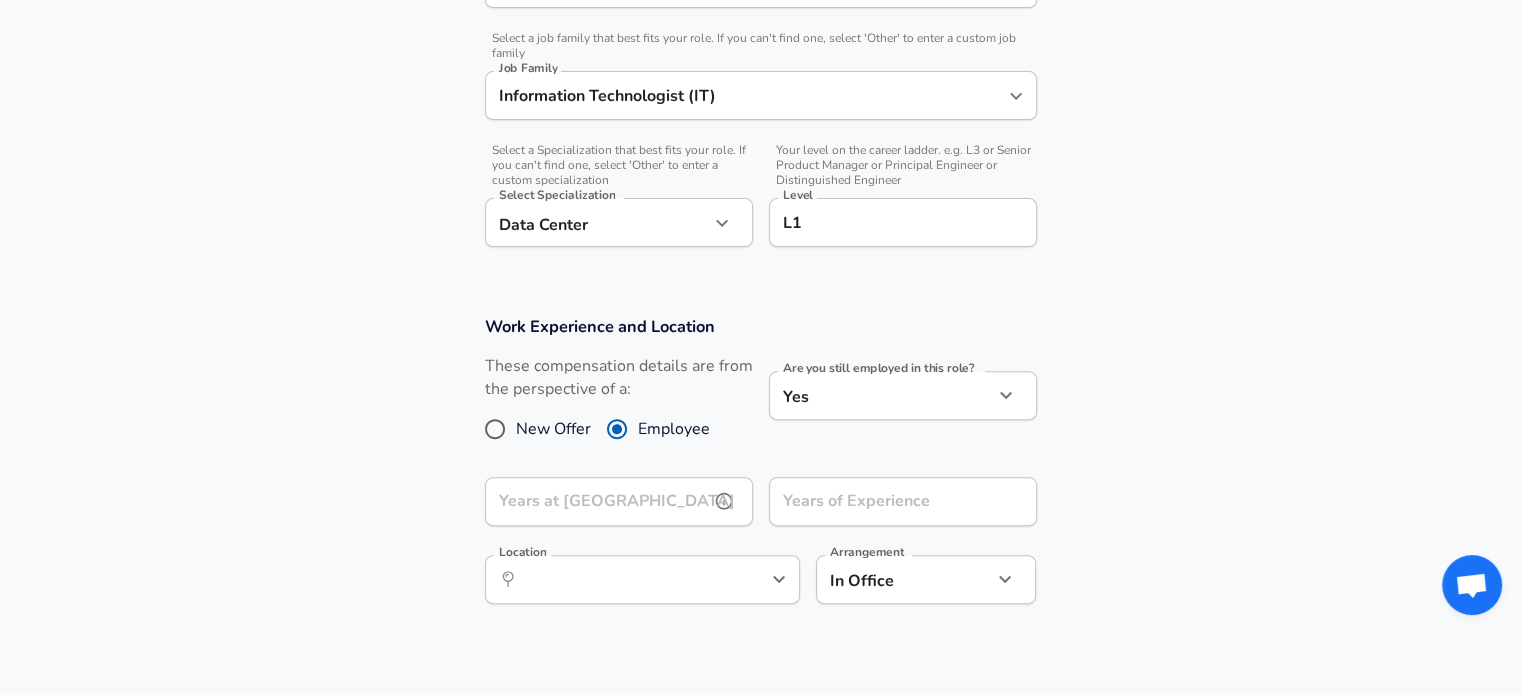 click on "Years at [GEOGRAPHIC_DATA]" at bounding box center (597, 501) 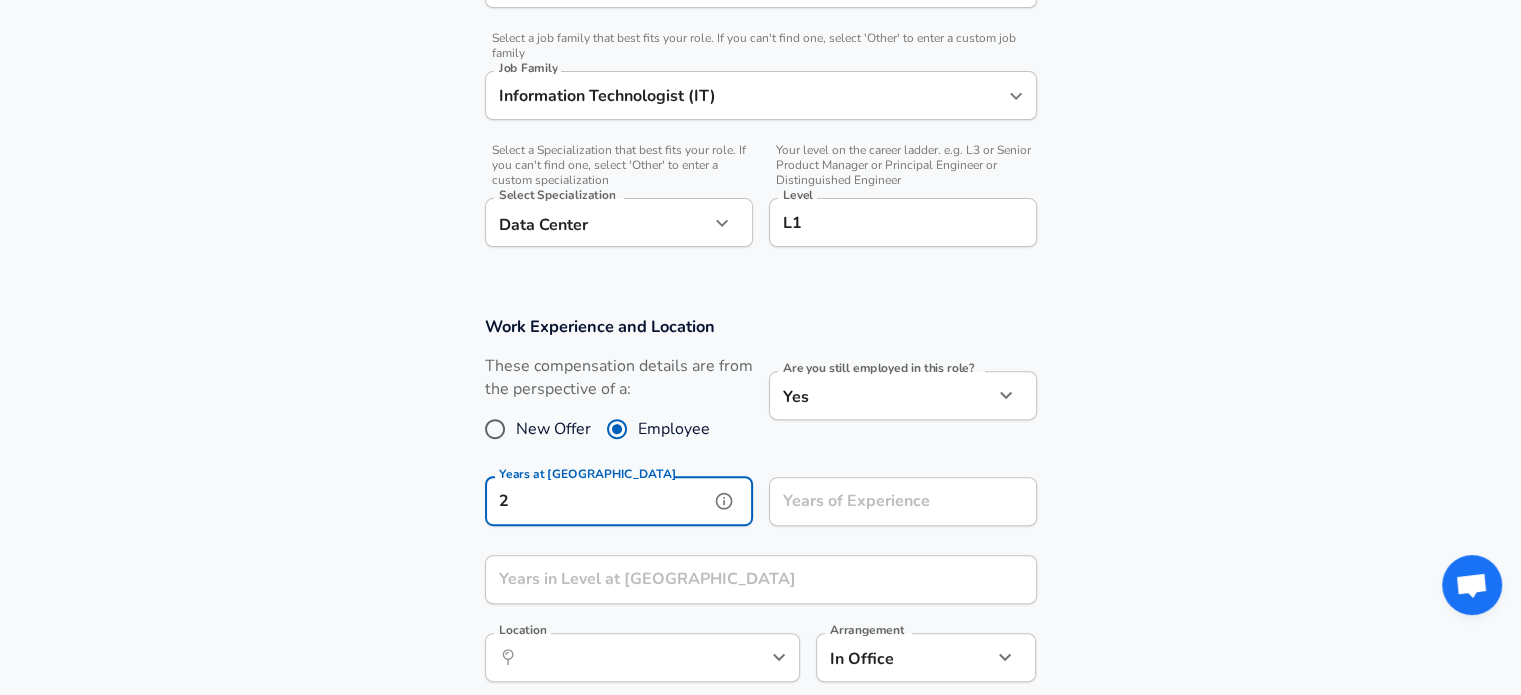 type on "2" 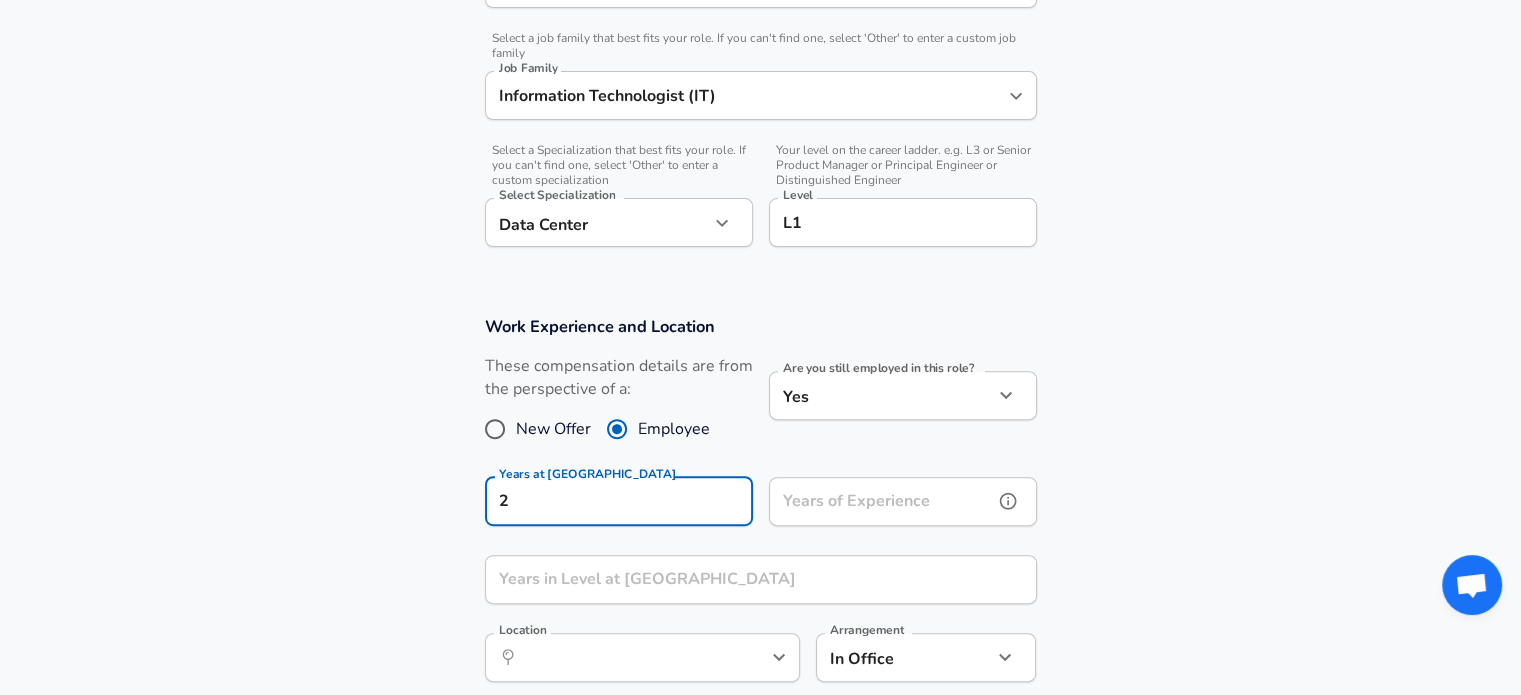 click on "Years of Experience" at bounding box center (881, 501) 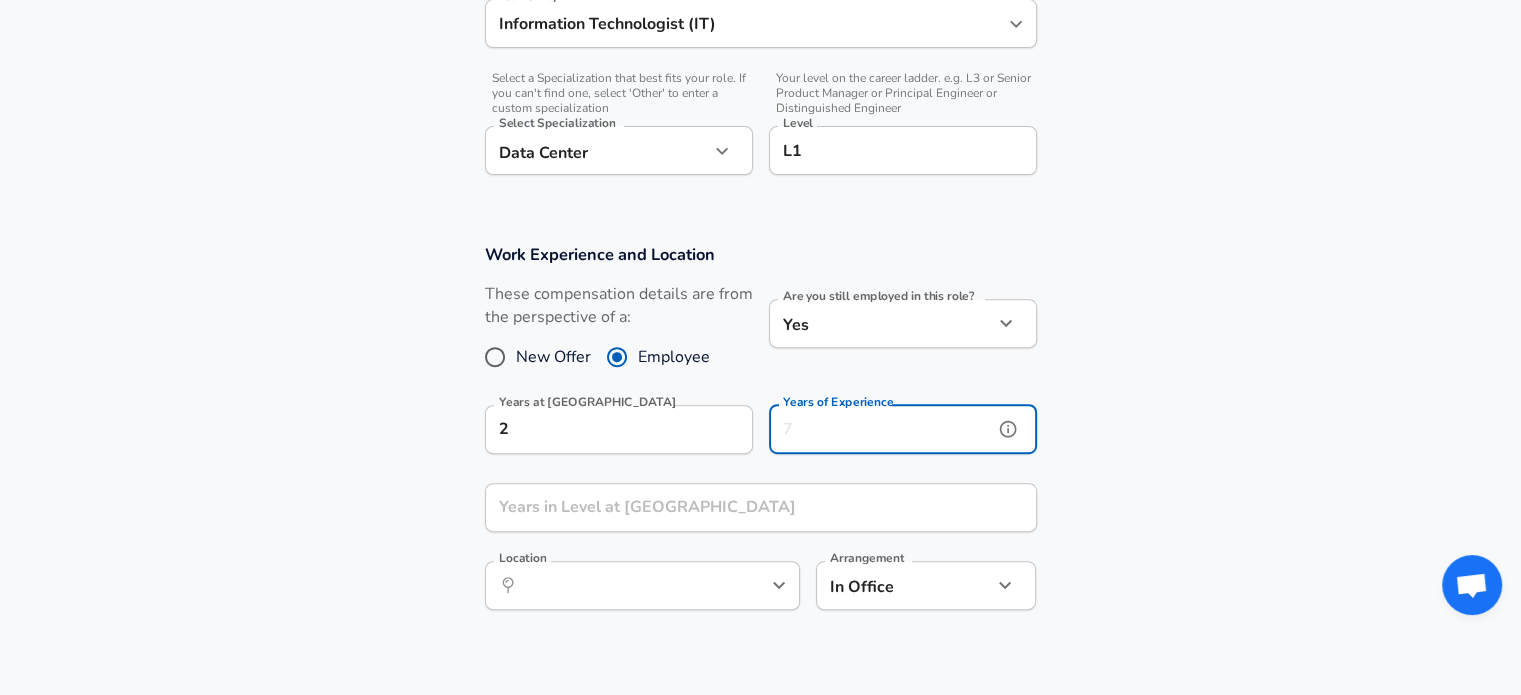 scroll, scrollTop: 674, scrollLeft: 0, axis: vertical 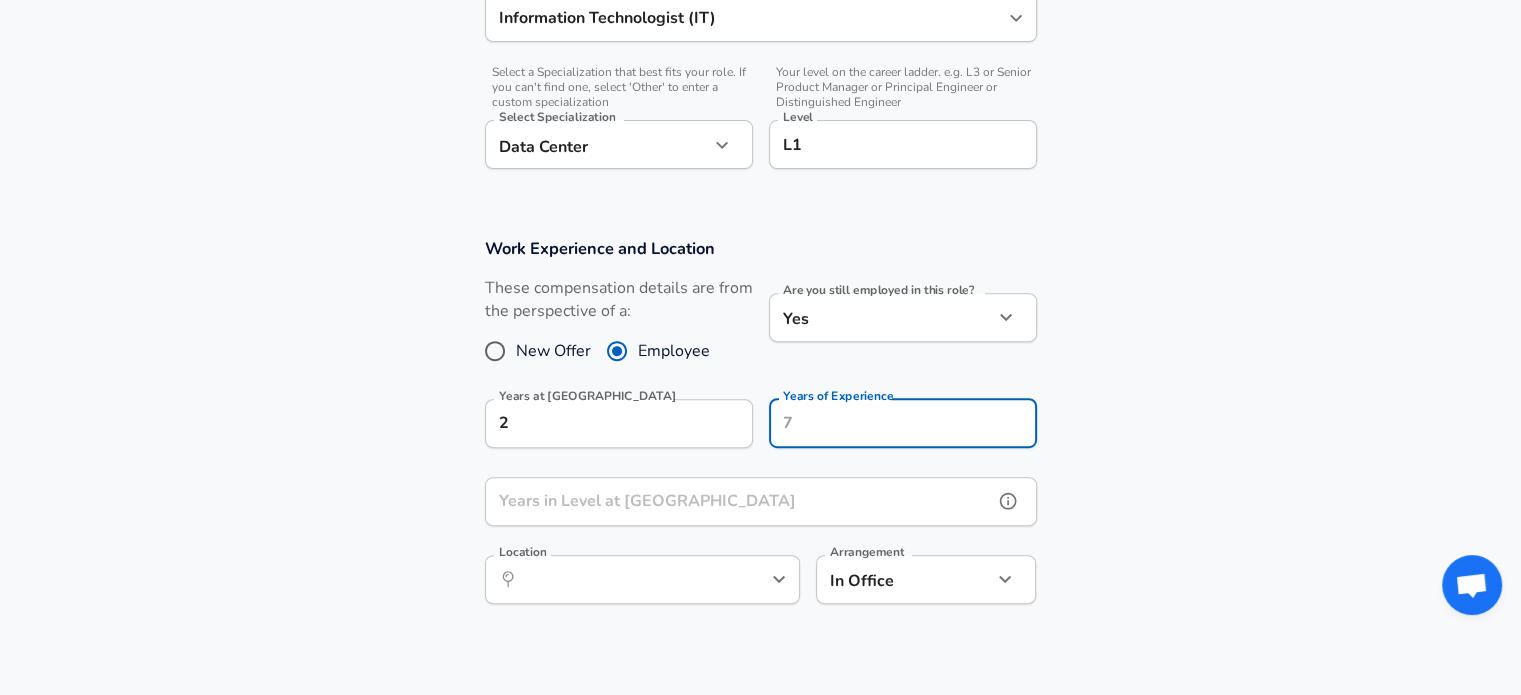 click on "Years in Level at [GEOGRAPHIC_DATA]" at bounding box center [739, 501] 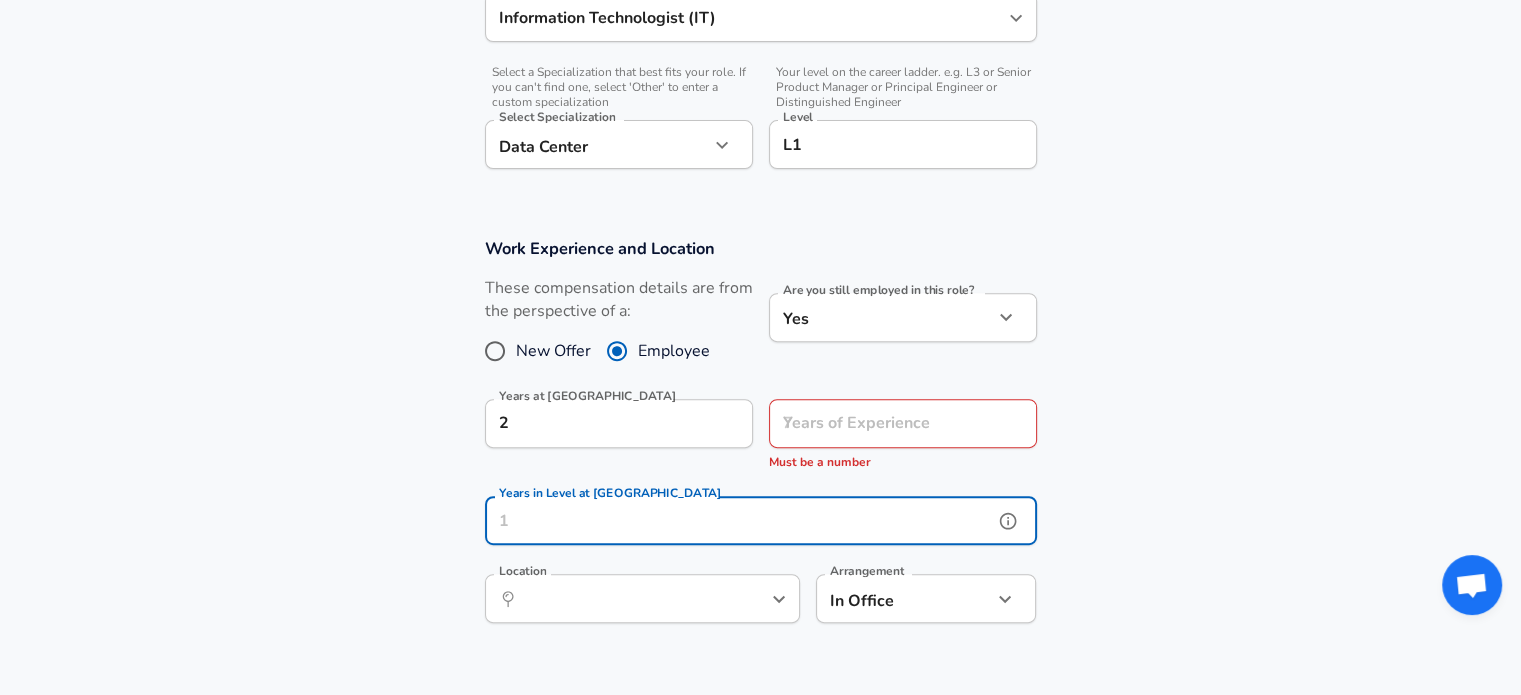 click on "Years in Level at [GEOGRAPHIC_DATA]" at bounding box center (739, 520) 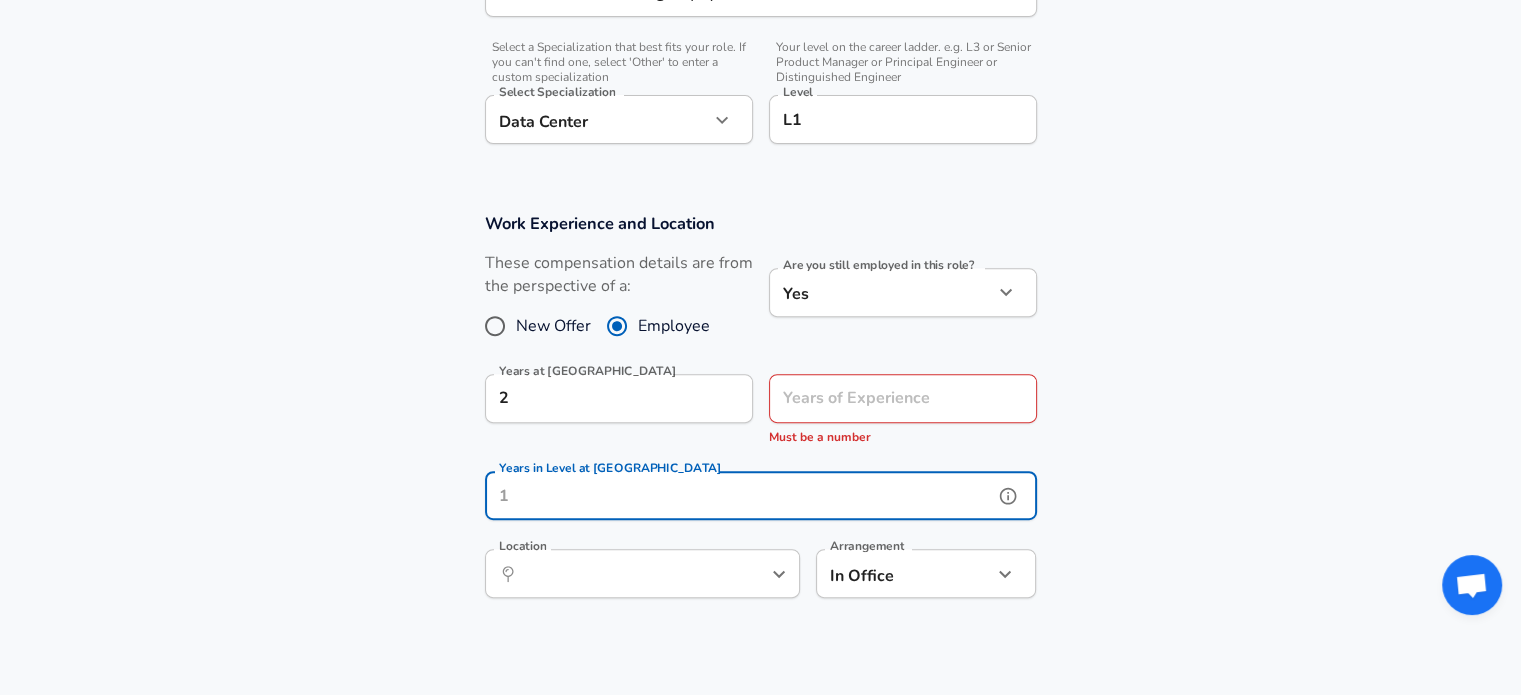 scroll, scrollTop: 700, scrollLeft: 0, axis: vertical 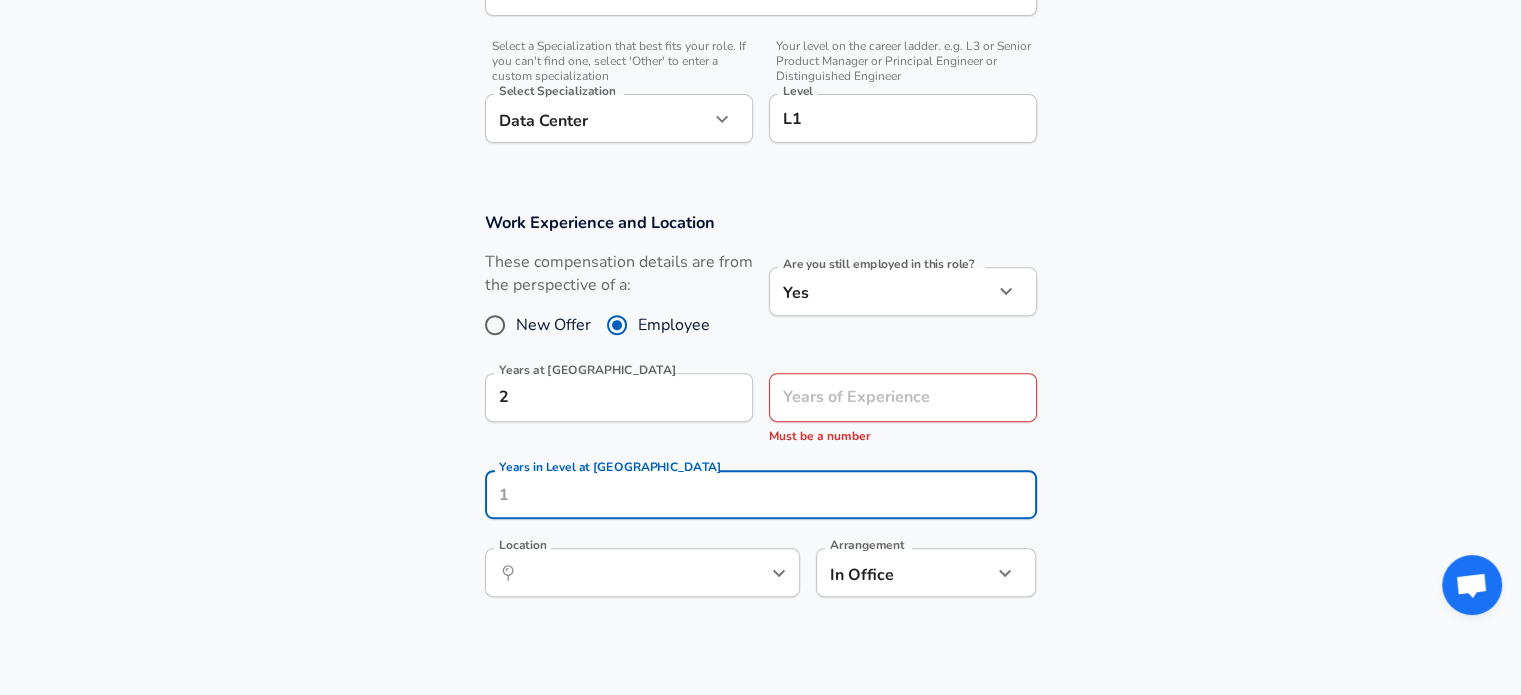 click on "Restart Add Your Salary Upload your offer letter   to verify your submission Enhance Privacy and Anonymity No Automatically hides specific fields until there are enough submissions to safely display the full details.   More Details Based on your submission and the data points that we have already collected, we will automatically hide and anonymize specific fields if there aren't enough data points to remain sufficiently anonymous. Company & Title Information   Enter the company you received your offer from Company MacStadium Company   Select the title that closest resembles your official title. This should be similar to the title that was present on your offer letter. Title Data Center Technician Title   Select a job family that best fits your role. If you can't find one, select 'Other' to enter a custom job family Job Family Information Technologist (IT) Job Family   Select a Specialization that best fits your role. If you can't find one, select 'Other' to enter a custom specialization Select Specialization" at bounding box center [760, -353] 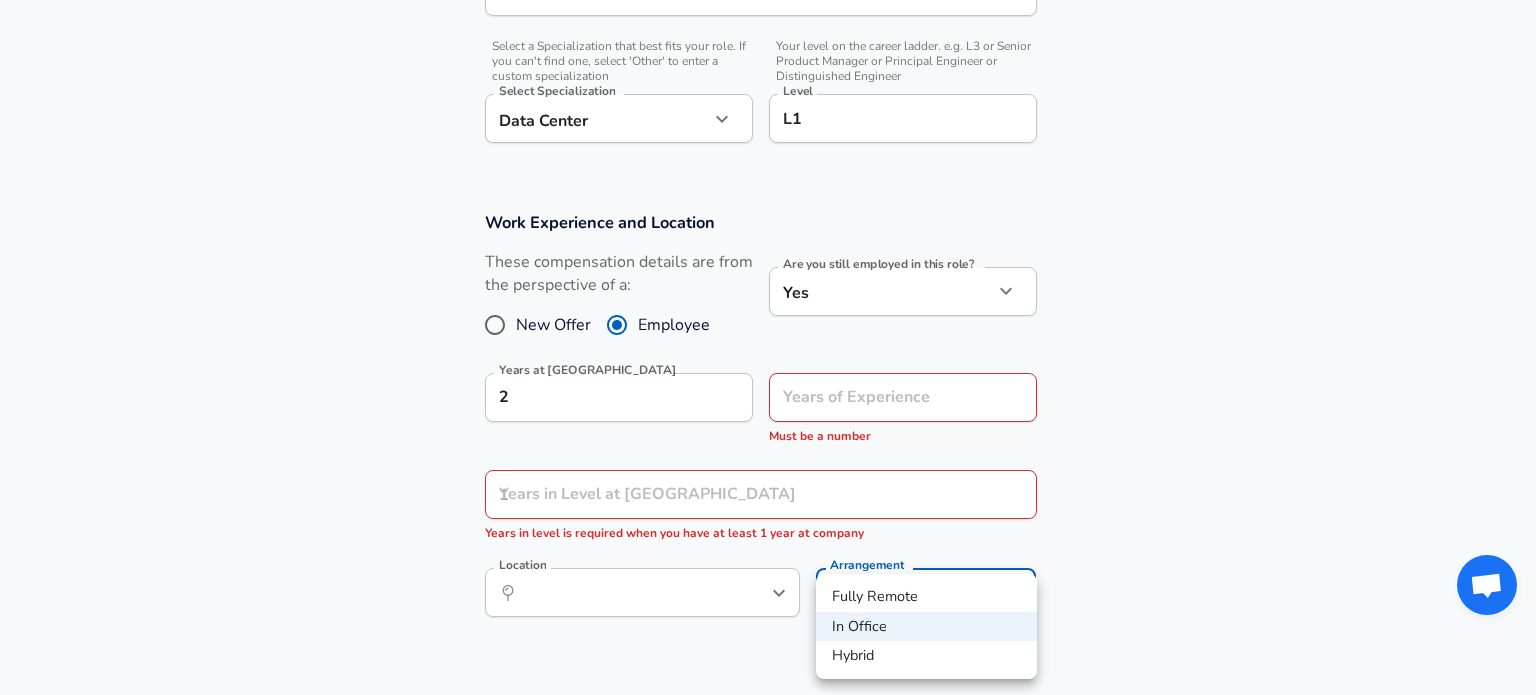 click on "In Office" at bounding box center [926, 627] 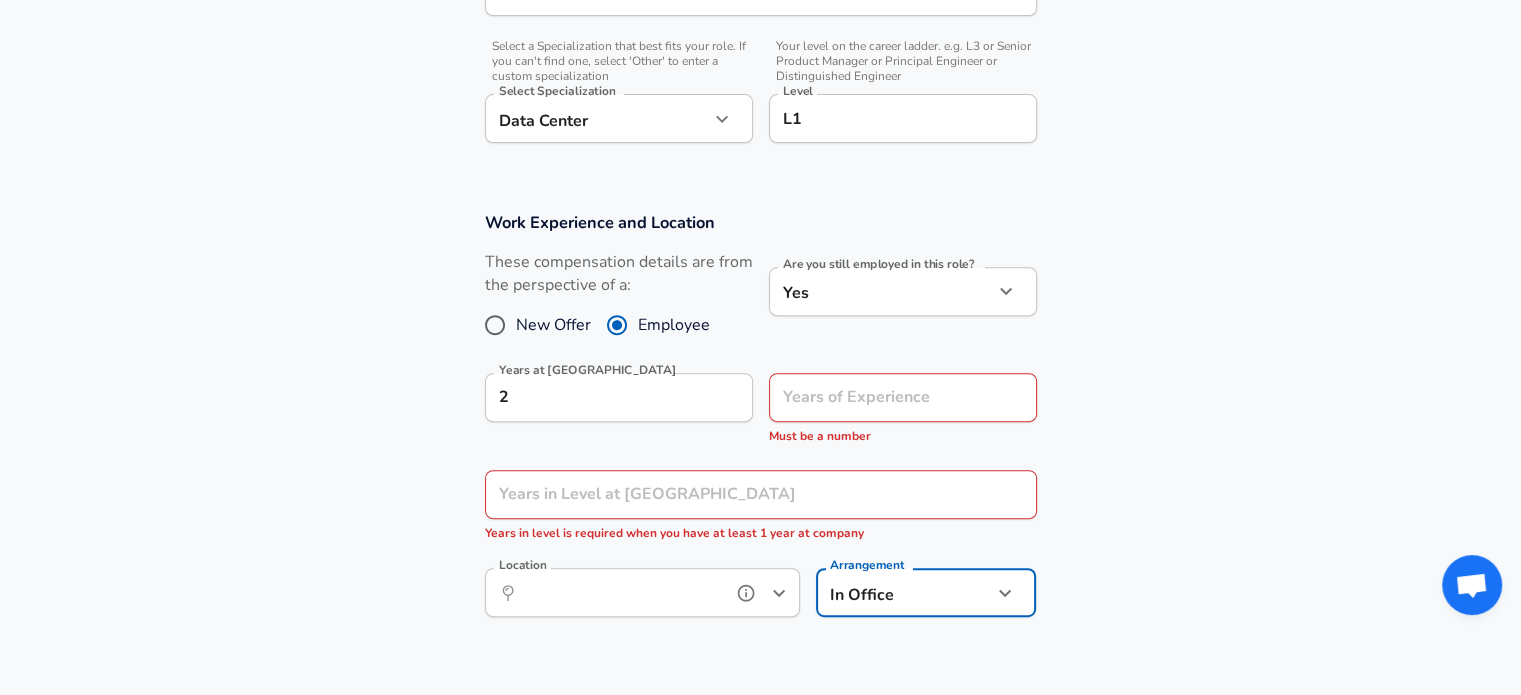 click on "Location" at bounding box center (620, 592) 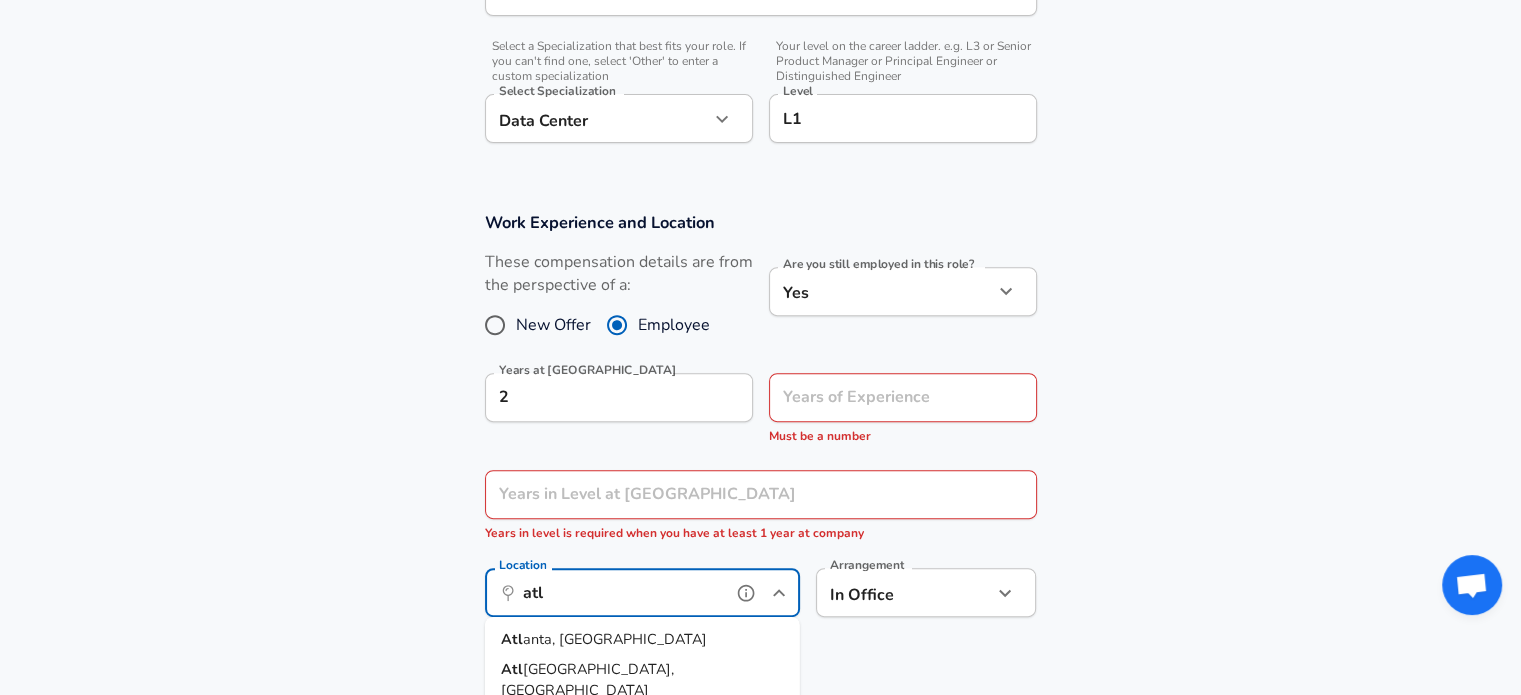 click on "Atl anta, [GEOGRAPHIC_DATA]" at bounding box center (642, 640) 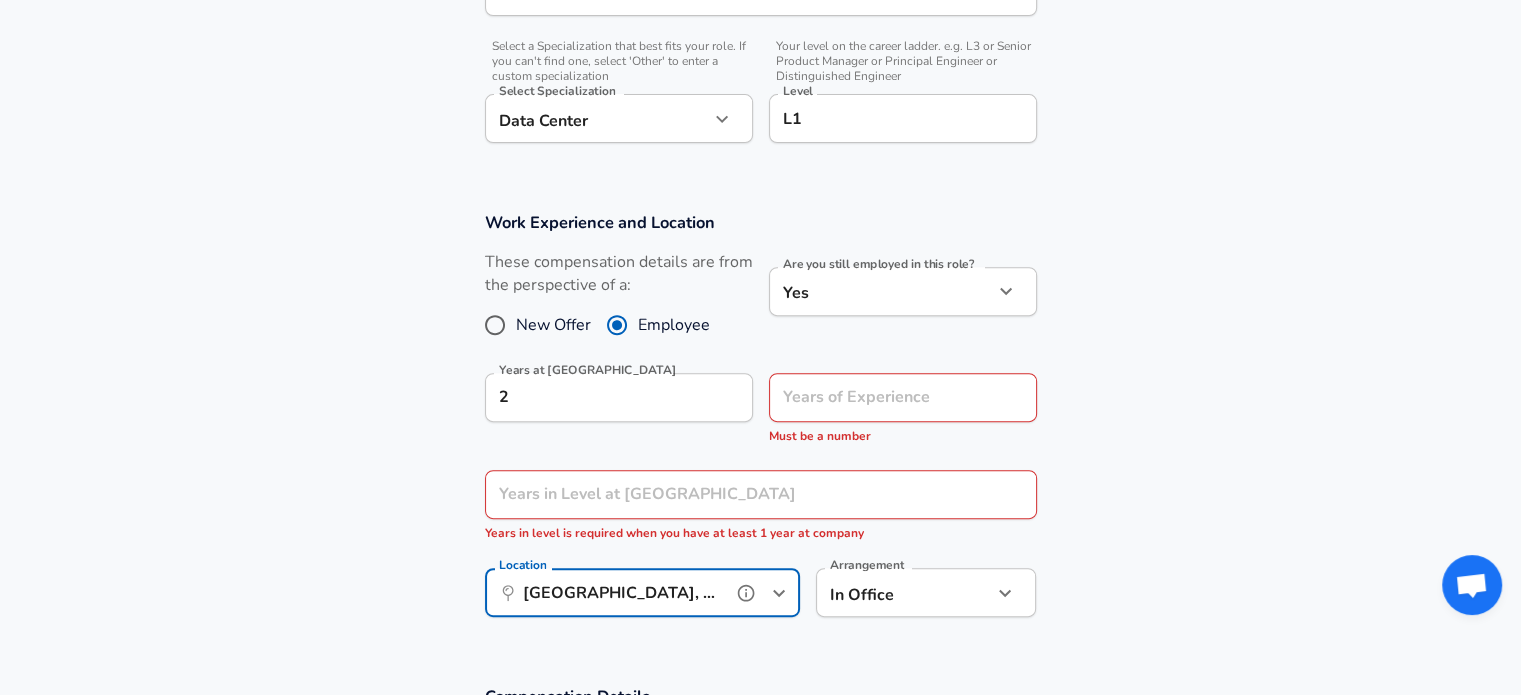 type on "[GEOGRAPHIC_DATA], [GEOGRAPHIC_DATA]" 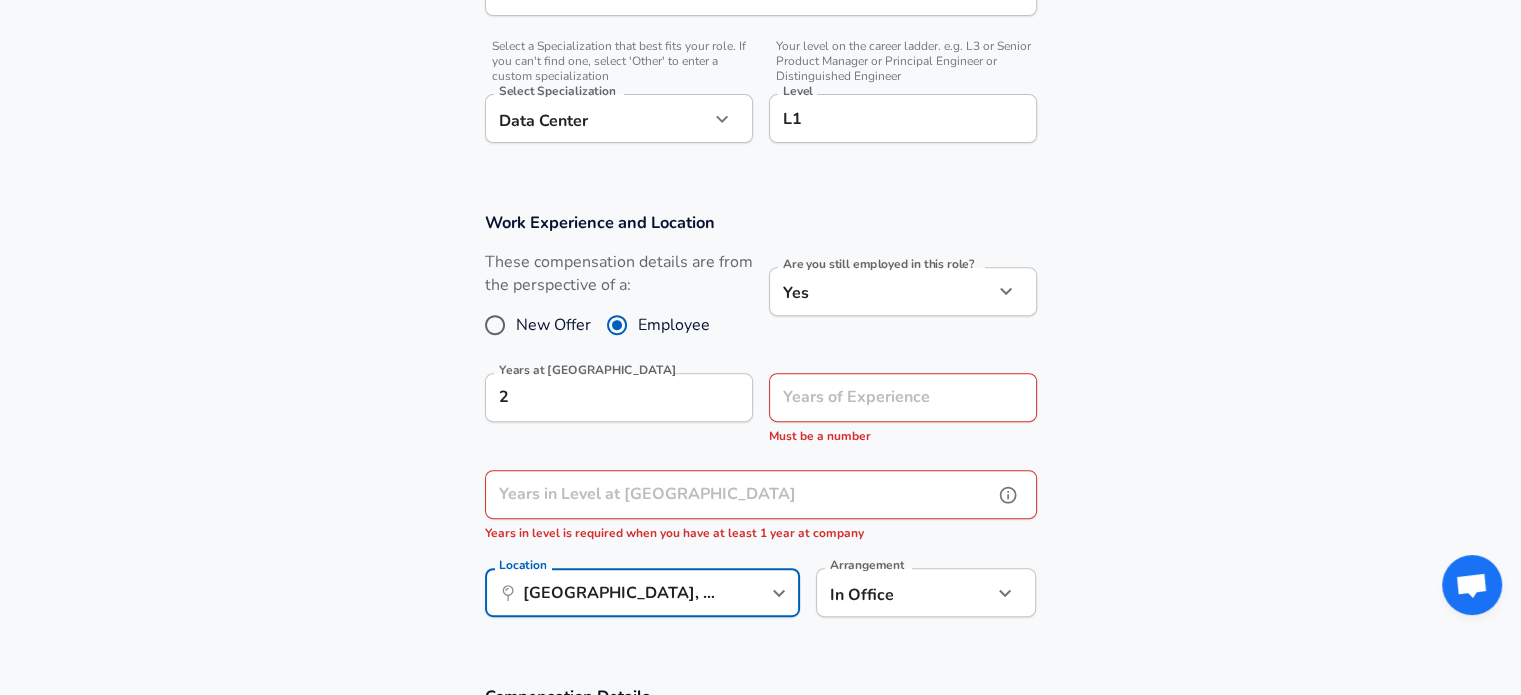 click on "Years in Level at [GEOGRAPHIC_DATA]" at bounding box center (739, 494) 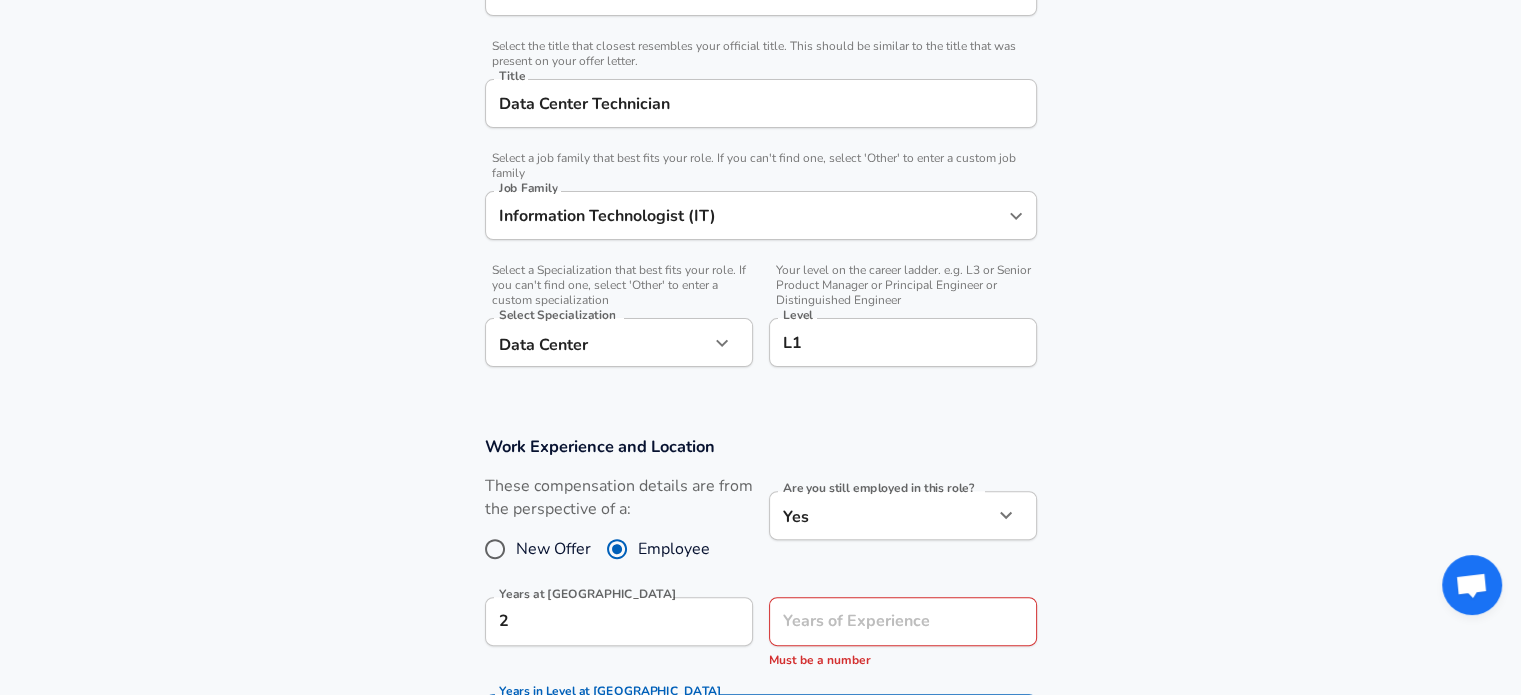 scroll, scrollTop: 460, scrollLeft: 0, axis: vertical 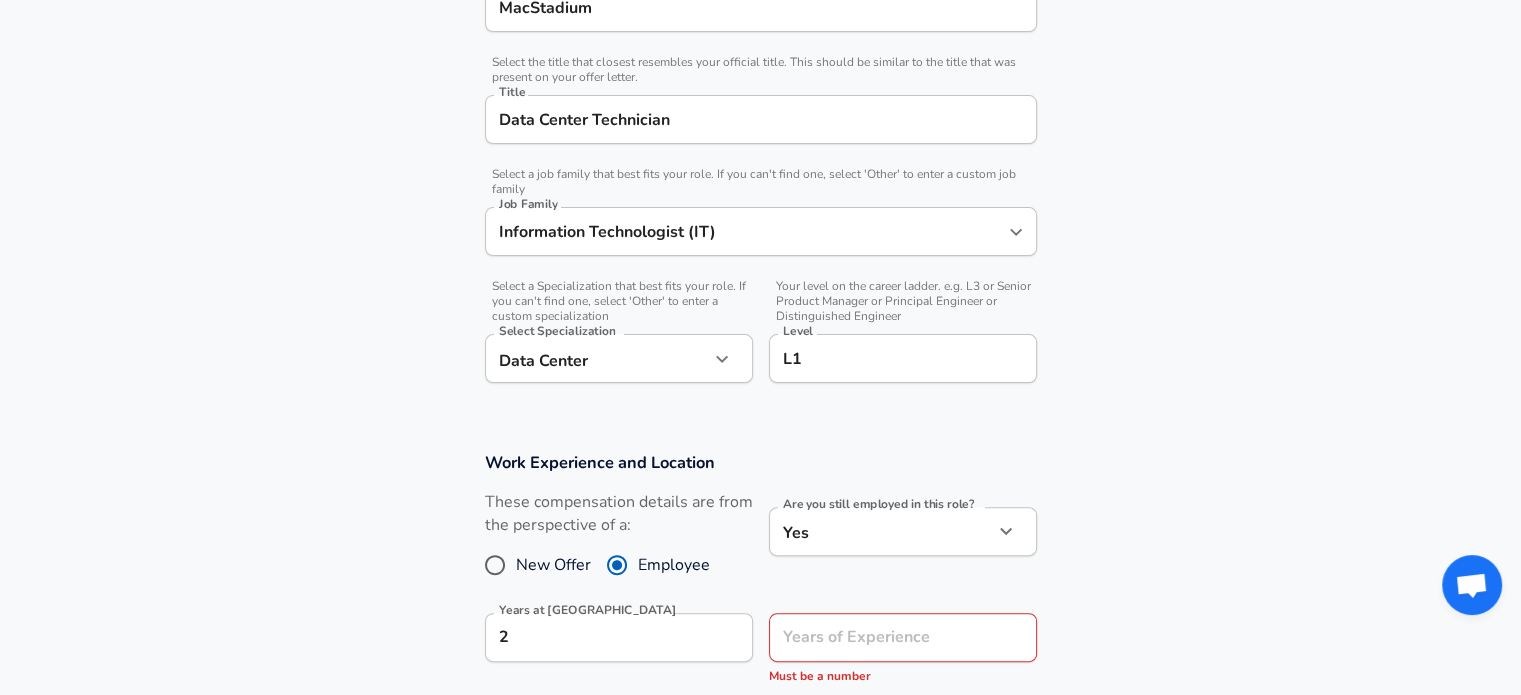 click on "L1 Level" at bounding box center (903, 358) 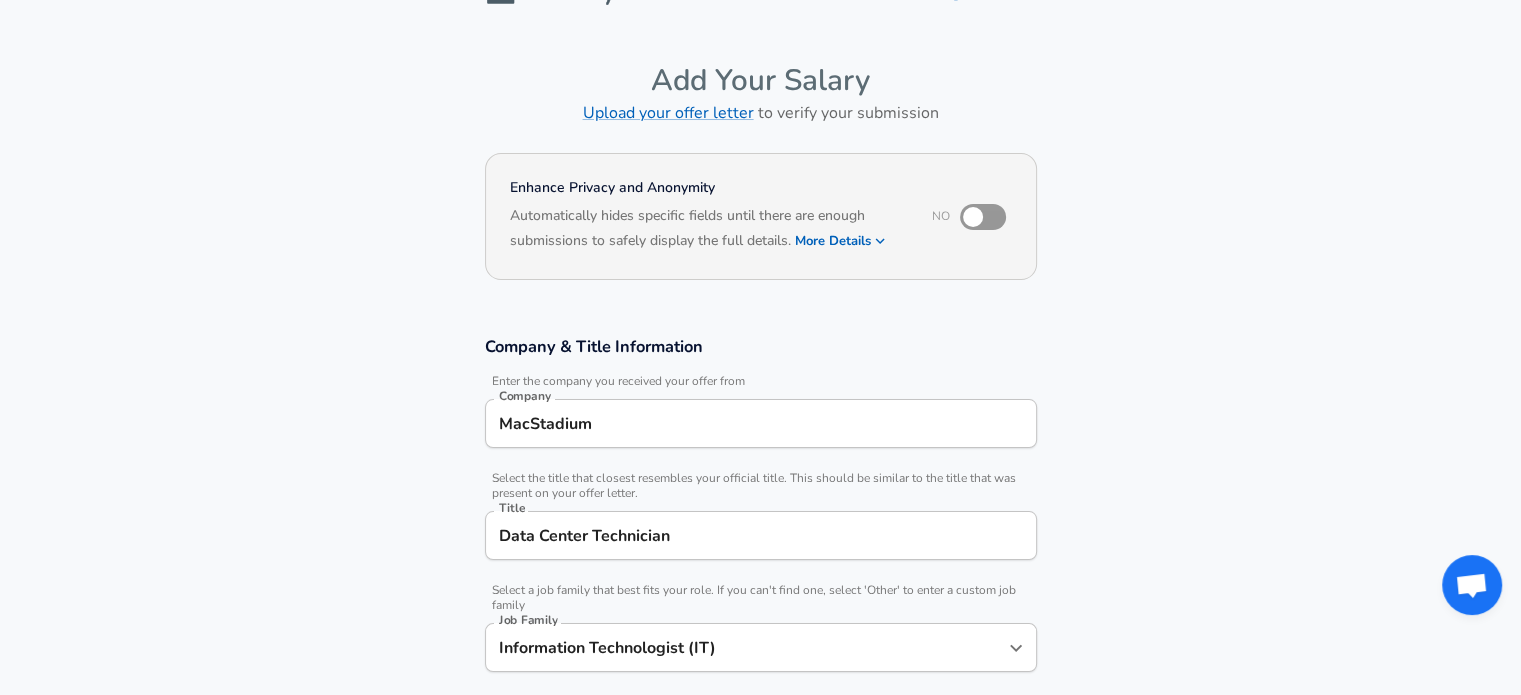 scroll, scrollTop: 0, scrollLeft: 0, axis: both 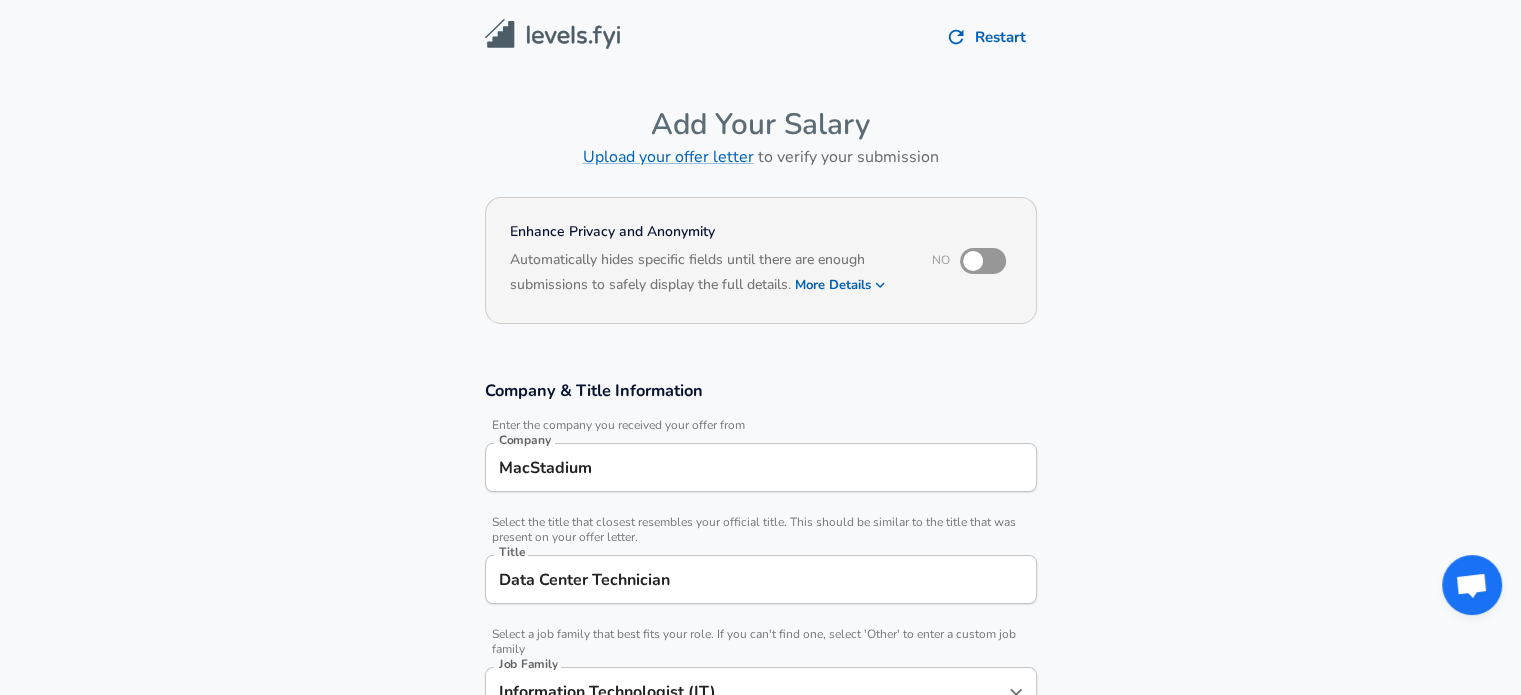 type 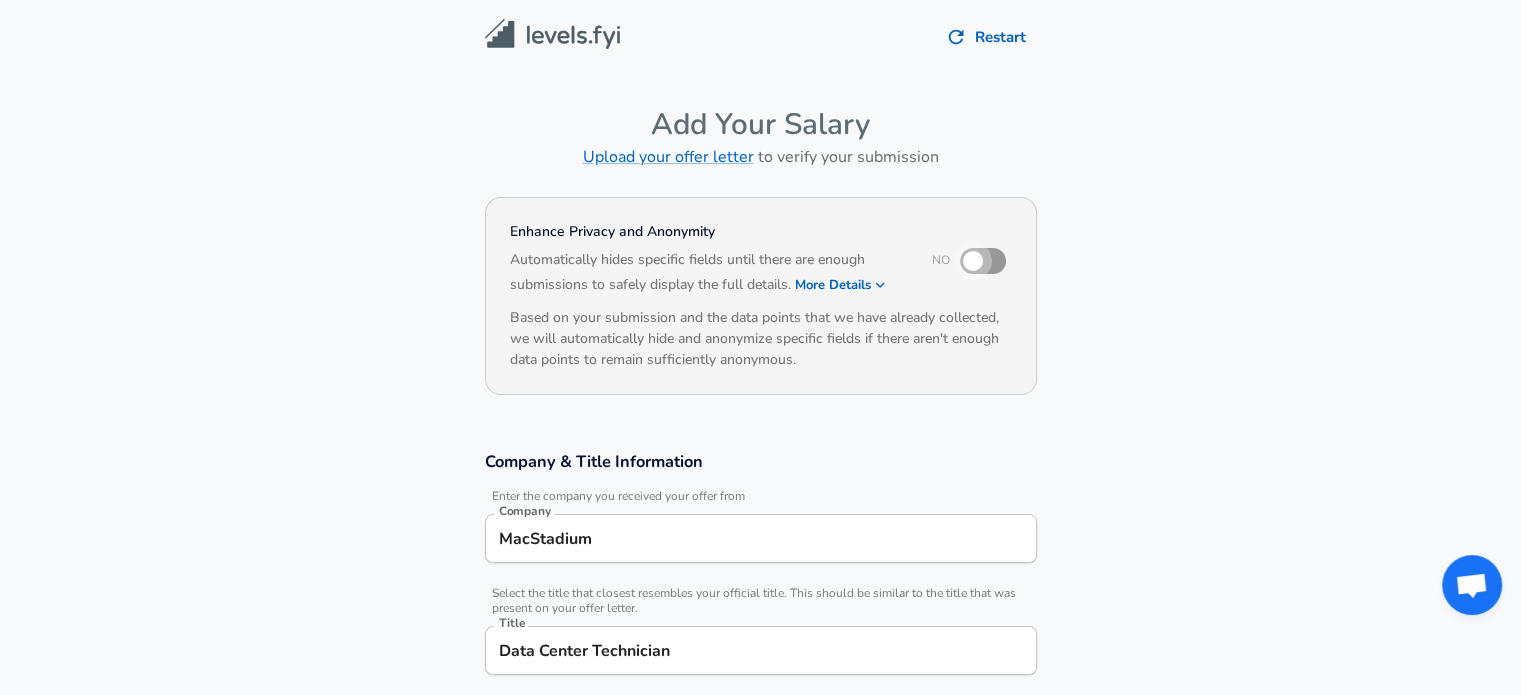 click at bounding box center (973, 261) 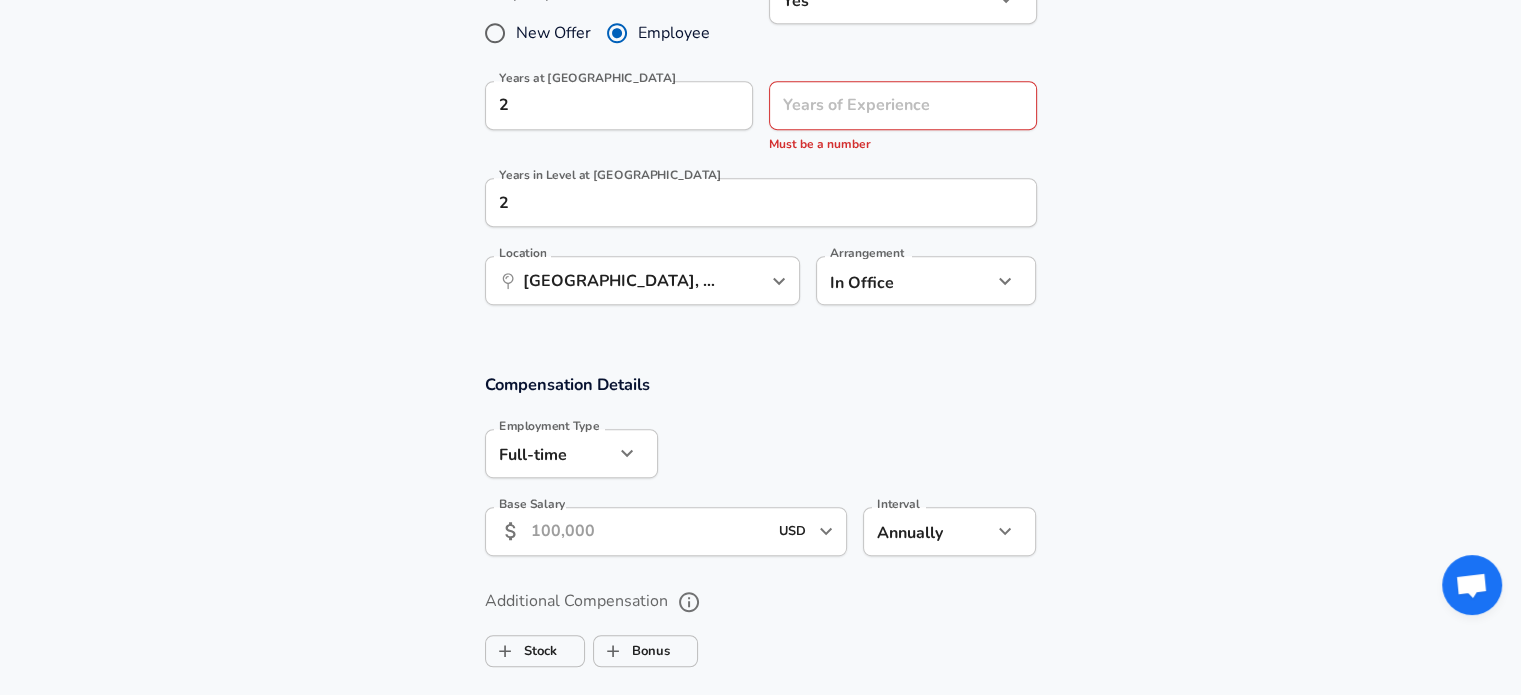 scroll, scrollTop: 870, scrollLeft: 0, axis: vertical 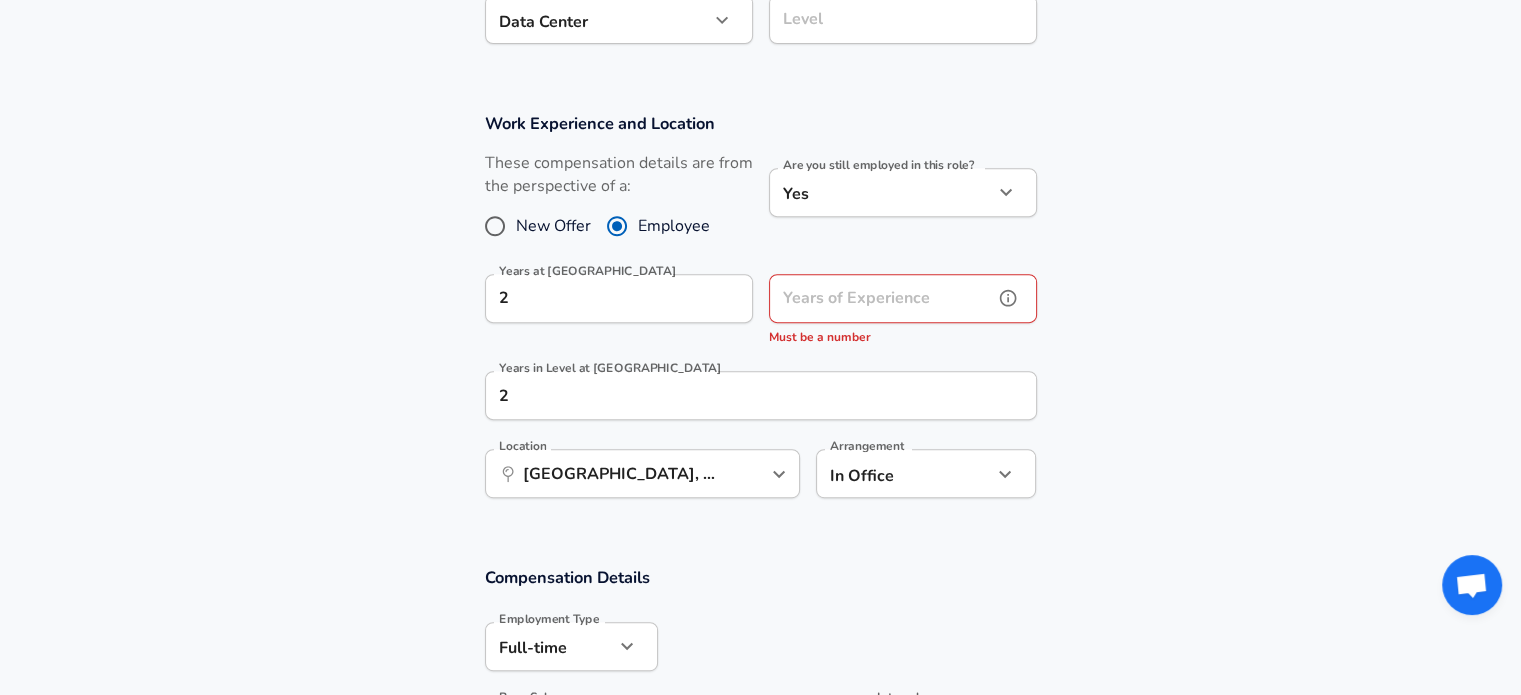 click on "Years of Experience Years of Experience Must be a number" at bounding box center (903, 311) 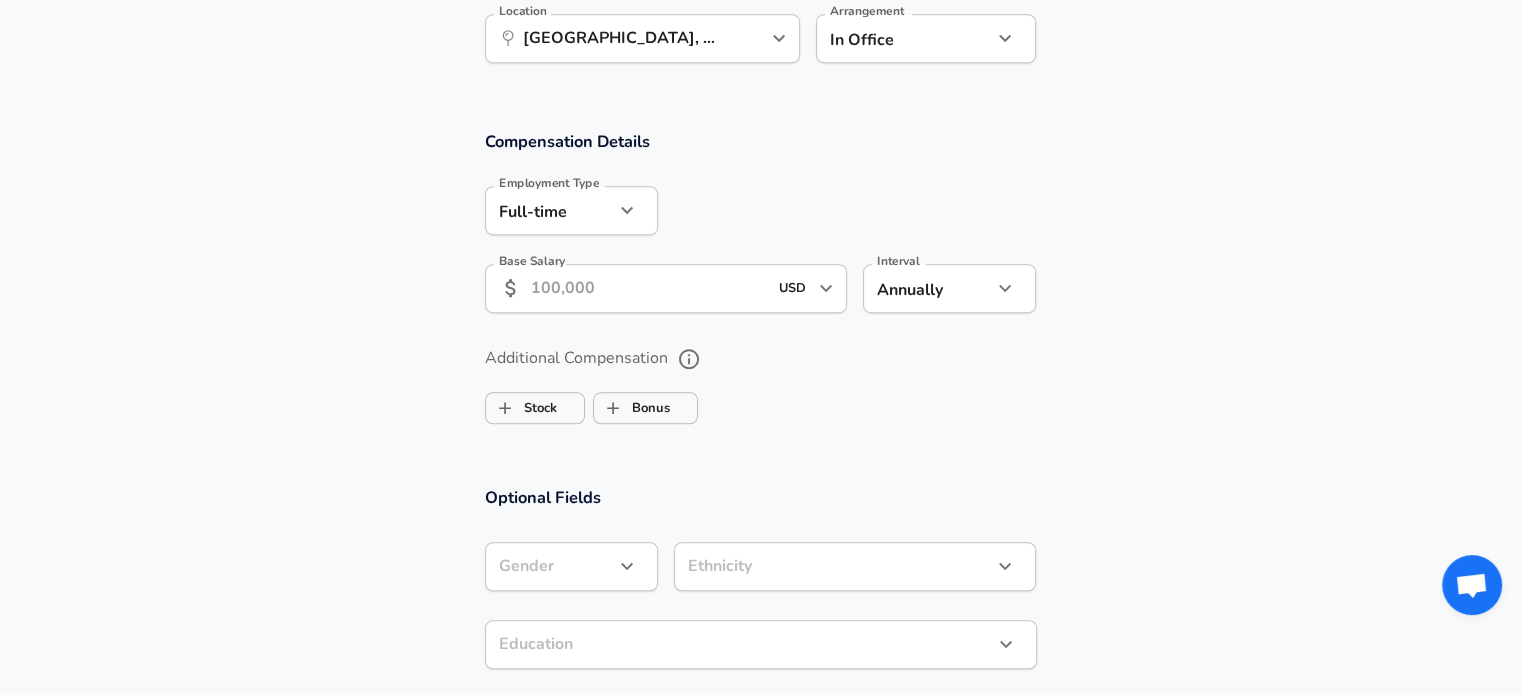 scroll, scrollTop: 1287, scrollLeft: 0, axis: vertical 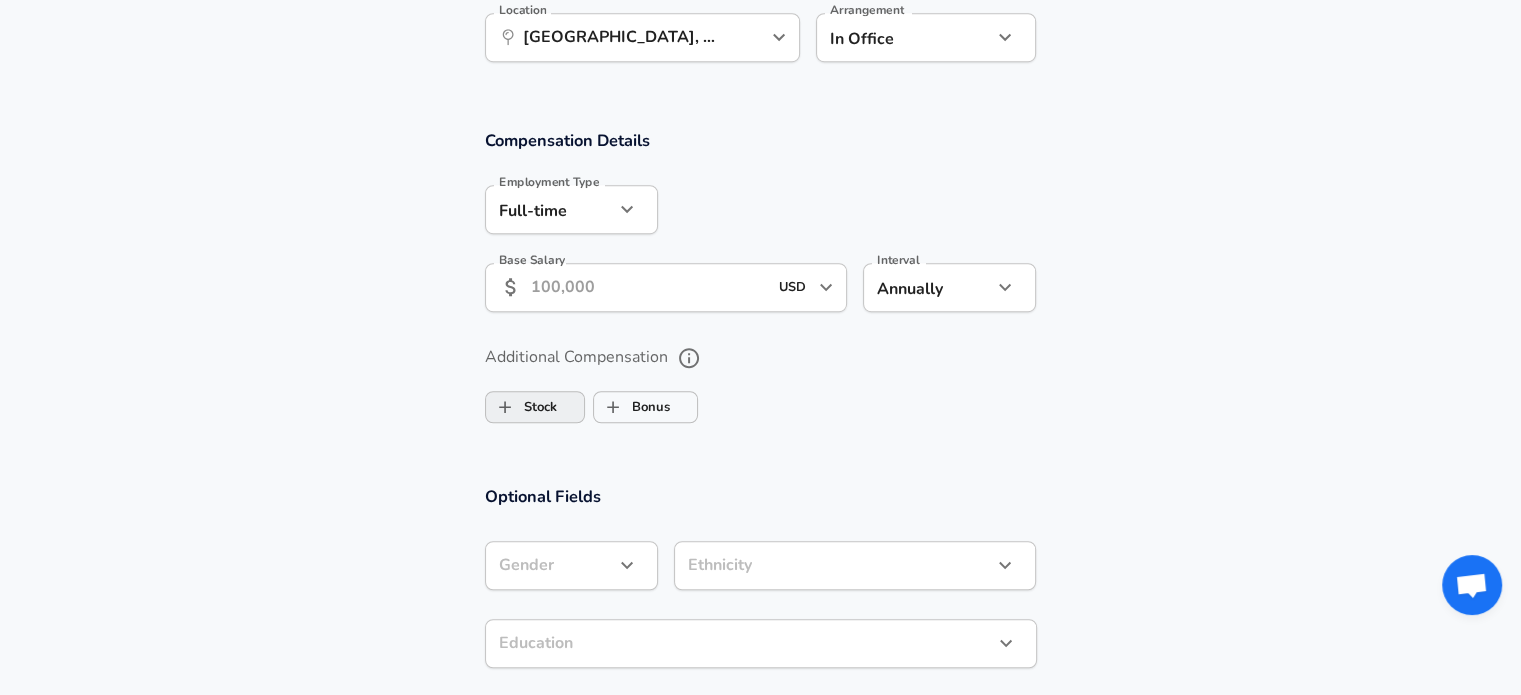 type on "3" 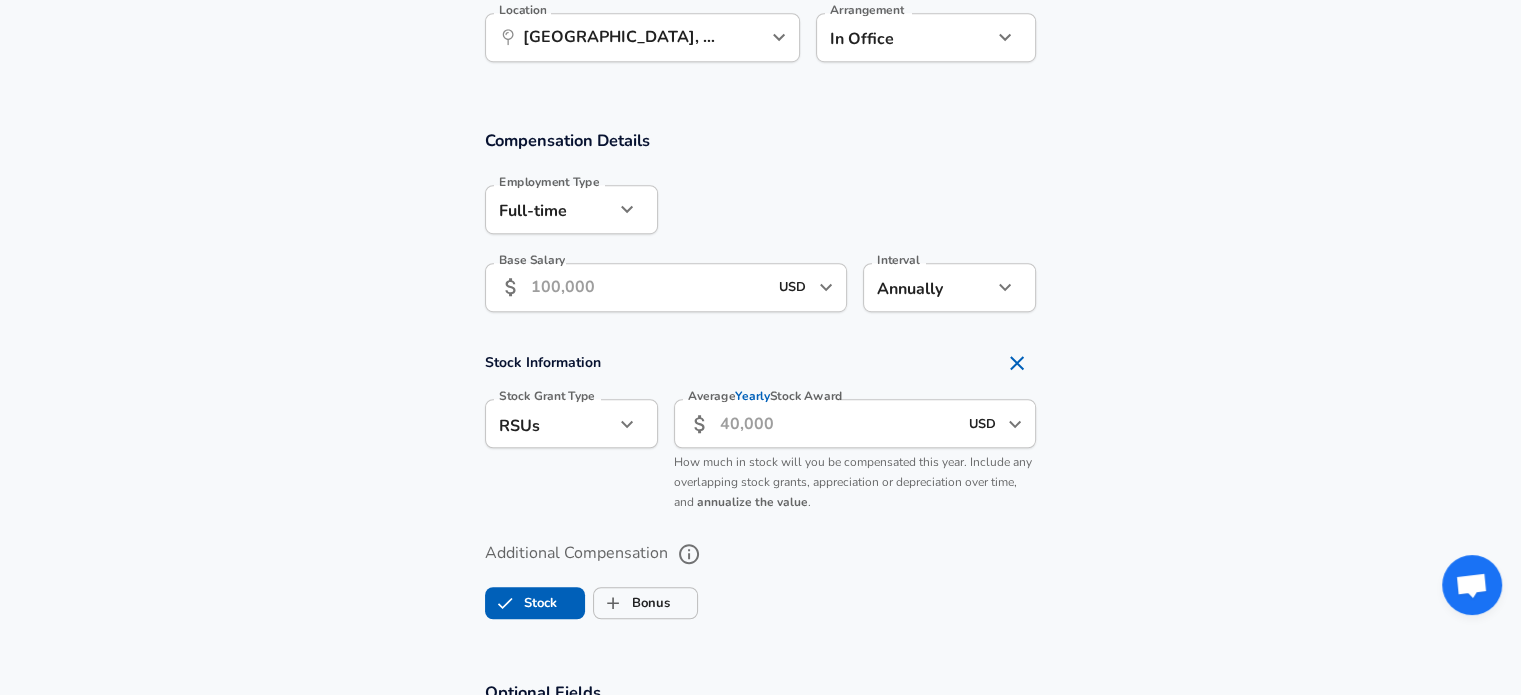 click on "Restart Add Your Salary Upload your offer letter   to verify your submission Enhance Privacy and Anonymity Yes Automatically hides specific fields until there are enough submissions to safely display the full details.   More Details Based on your submission and the data points that we have already collected, we will automatically hide and anonymize specific fields if there aren't enough data points to remain sufficiently anonymous. Company & Title Information   Enter the company you received your offer from Company MacStadium Company   Select the title that closest resembles your official title. This should be similar to the title that was present on your offer letter. Title Data Center Technician Title   Select a job family that best fits your role. If you can't find one, select 'Other' to enter a custom job family Job Family Information Technologist (IT) Job Family   Select a Specialization that best fits your role. If you can't find one, select 'Other' to enter a custom specialization Select Specialization" at bounding box center (760, -940) 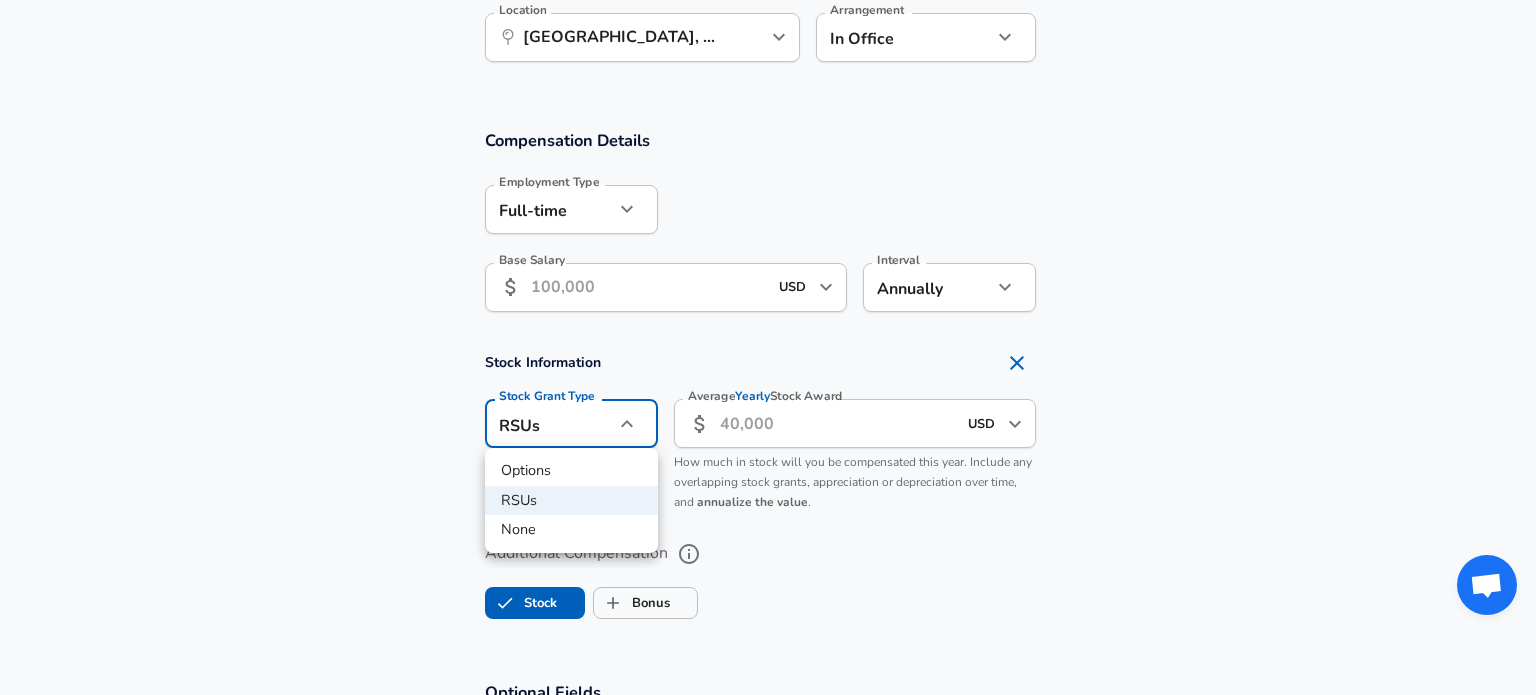 click at bounding box center [768, 347] 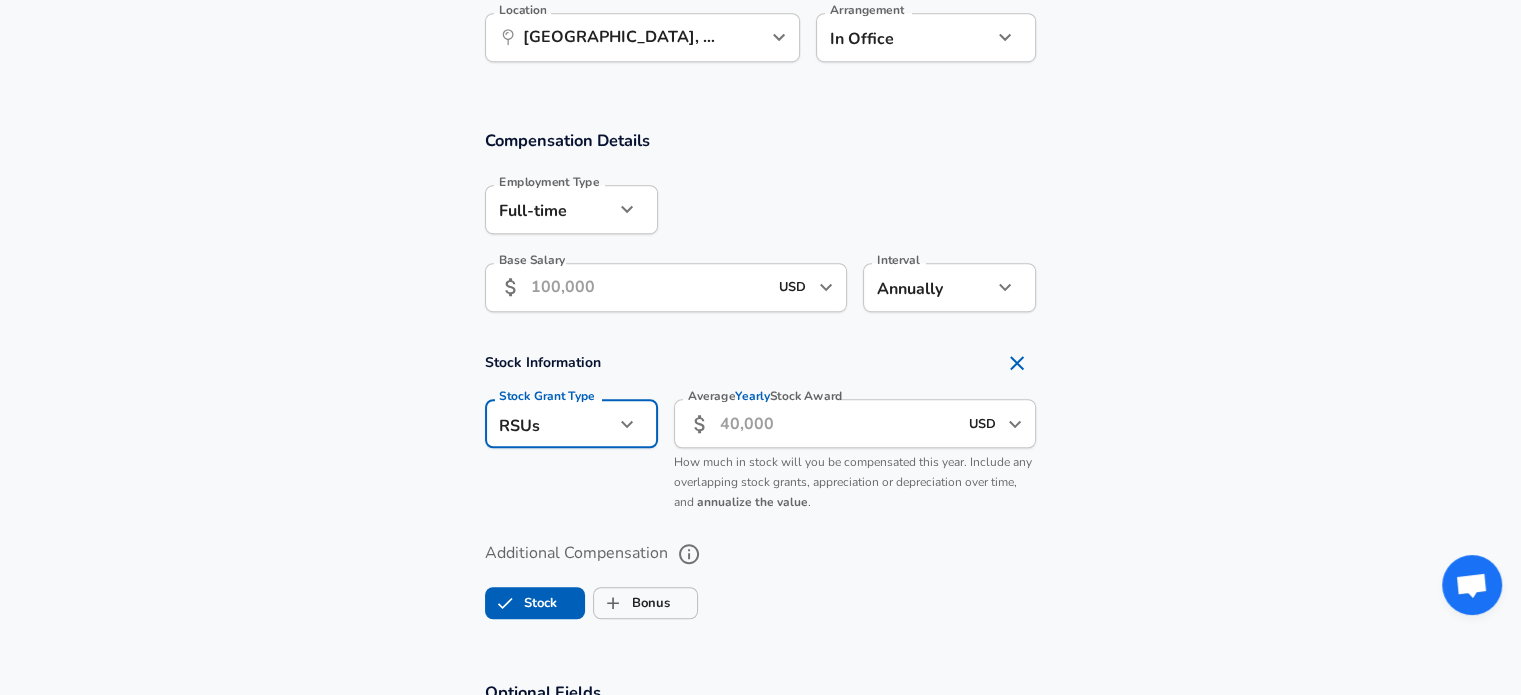 click 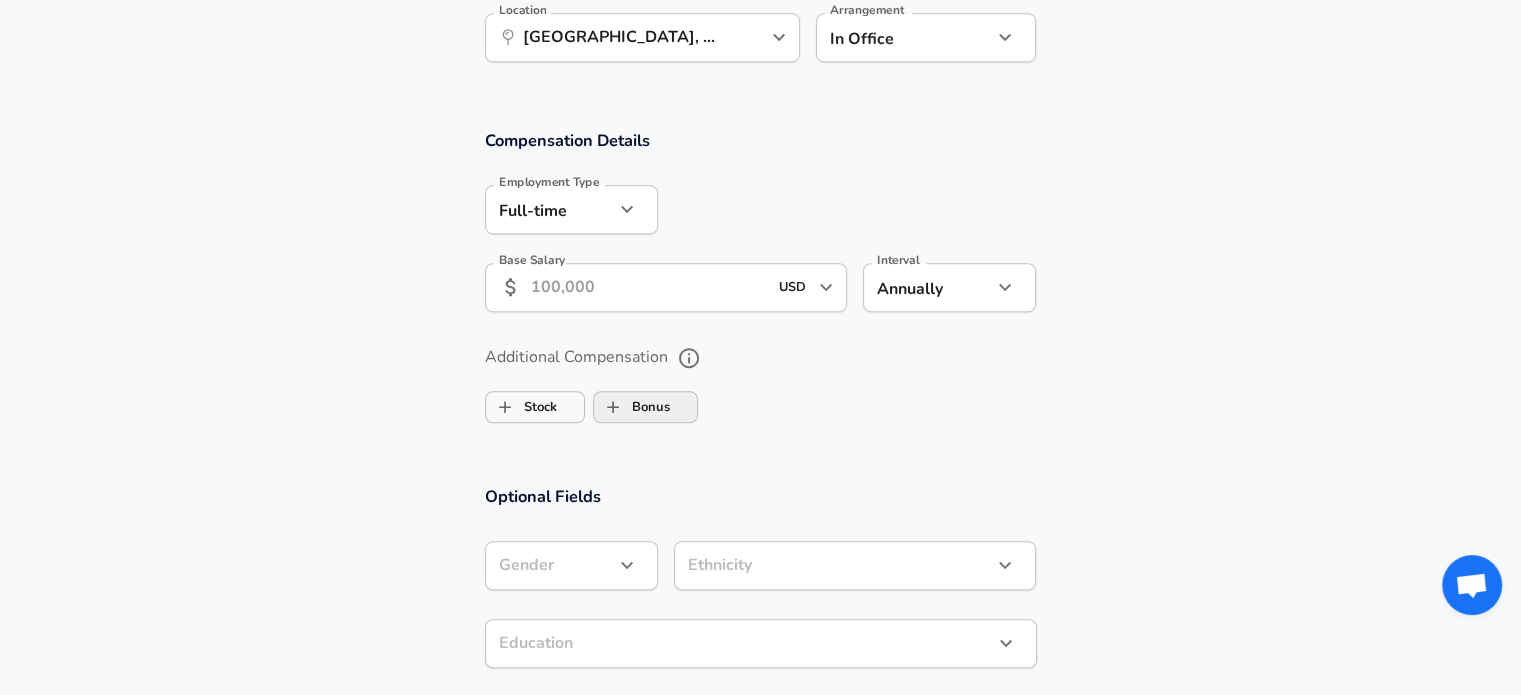 click on "Bonus" at bounding box center (613, 407) 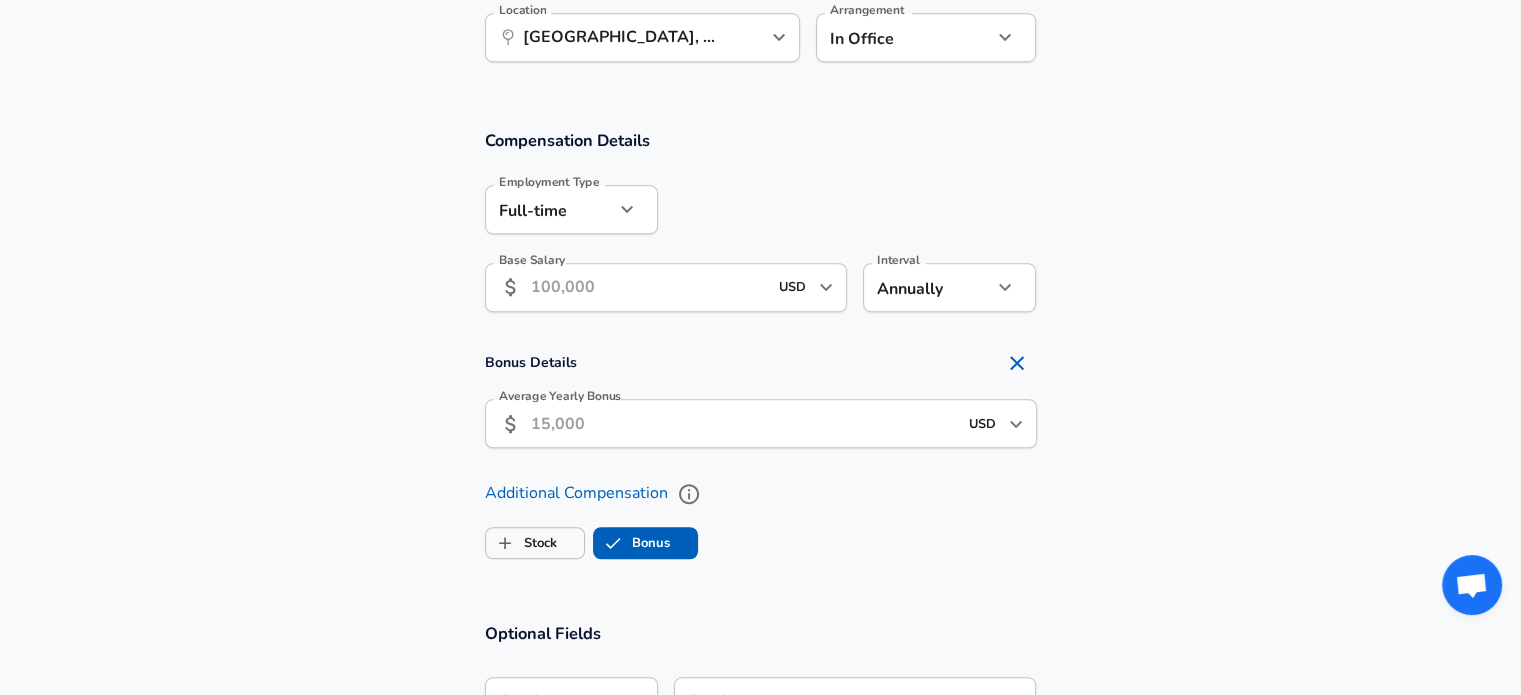 click at bounding box center [1017, 363] 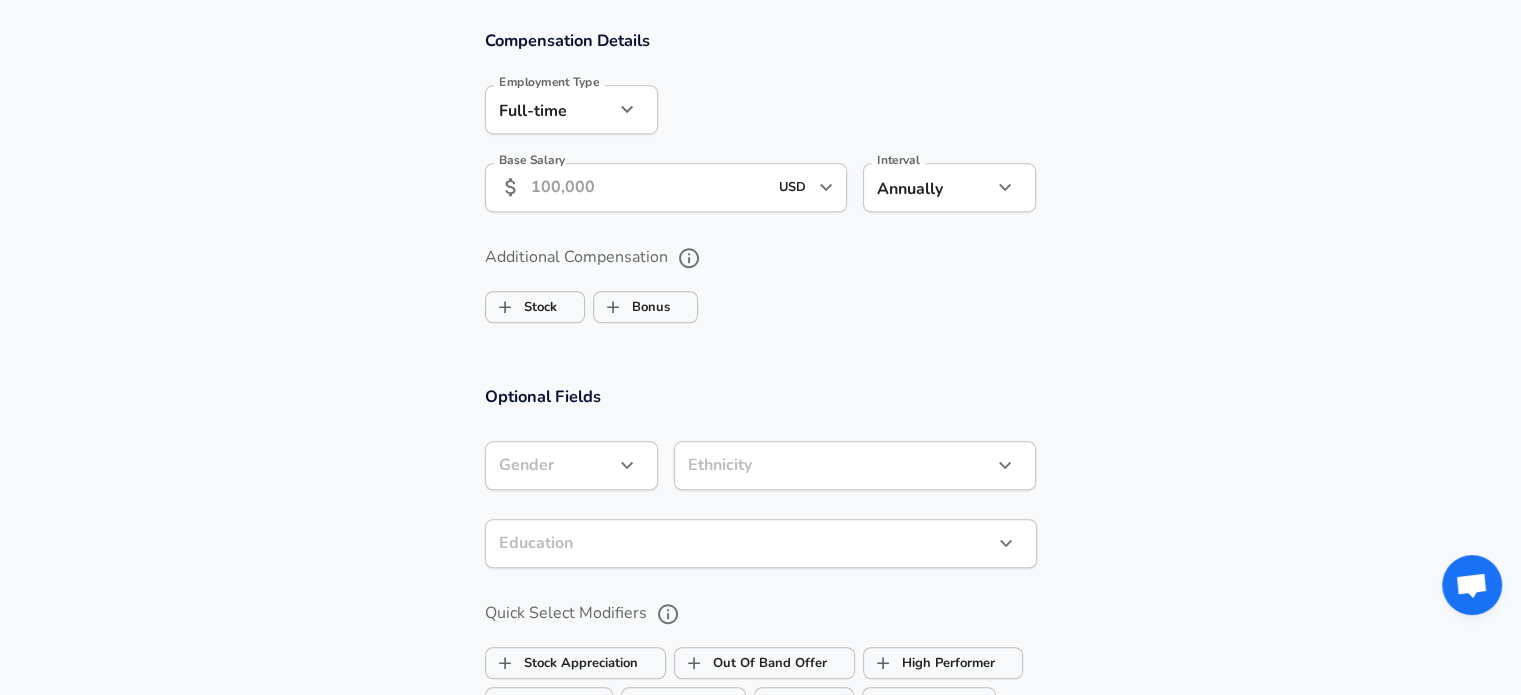 scroll, scrollTop: 1468, scrollLeft: 0, axis: vertical 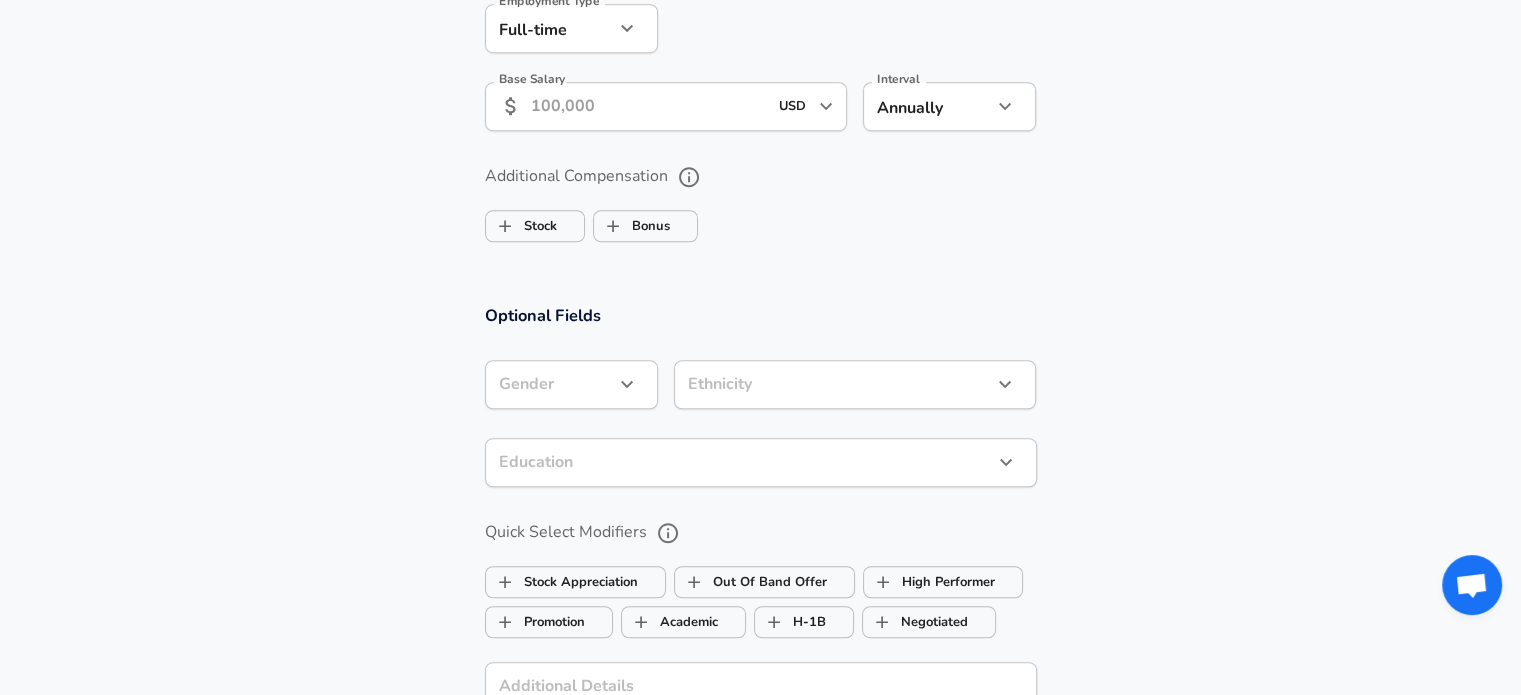 click on "Restart Add Your Salary Upload your offer letter   to verify your submission Enhance Privacy and Anonymity Yes Automatically hides specific fields until there are enough submissions to safely display the full details.   More Details Based on your submission and the data points that we have already collected, we will automatically hide and anonymize specific fields if there aren't enough data points to remain sufficiently anonymous. Company & Title Information   Enter the company you received your offer from Company MacStadium Company   Select the title that closest resembles your official title. This should be similar to the title that was present on your offer letter. Title Data Center Technician Title   Select a job family that best fits your role. If you can't find one, select 'Other' to enter a custom job family Job Family Information Technologist (IT) Job Family   Select a Specialization that best fits your role. If you can't find one, select 'Other' to enter a custom specialization Select Specialization" at bounding box center (760, -1121) 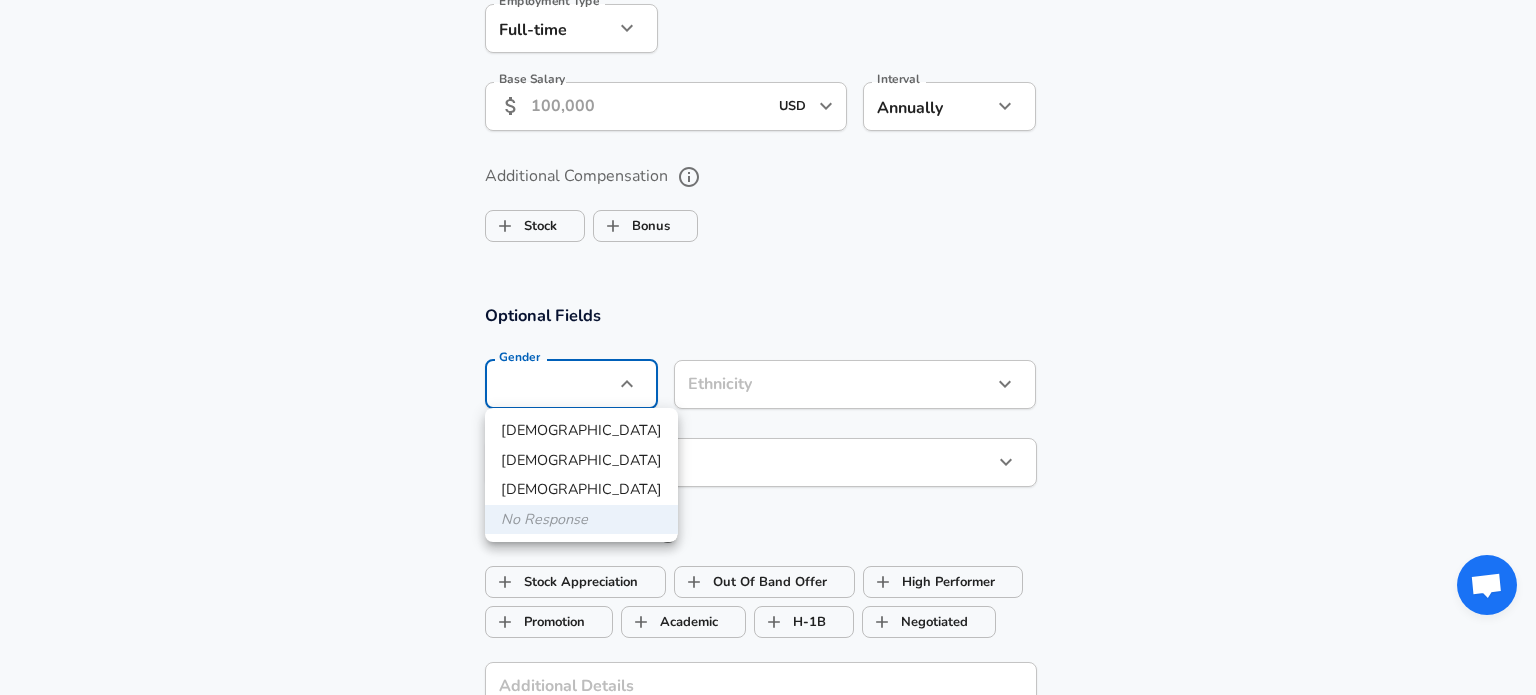 click on "[DEMOGRAPHIC_DATA]" at bounding box center [581, 431] 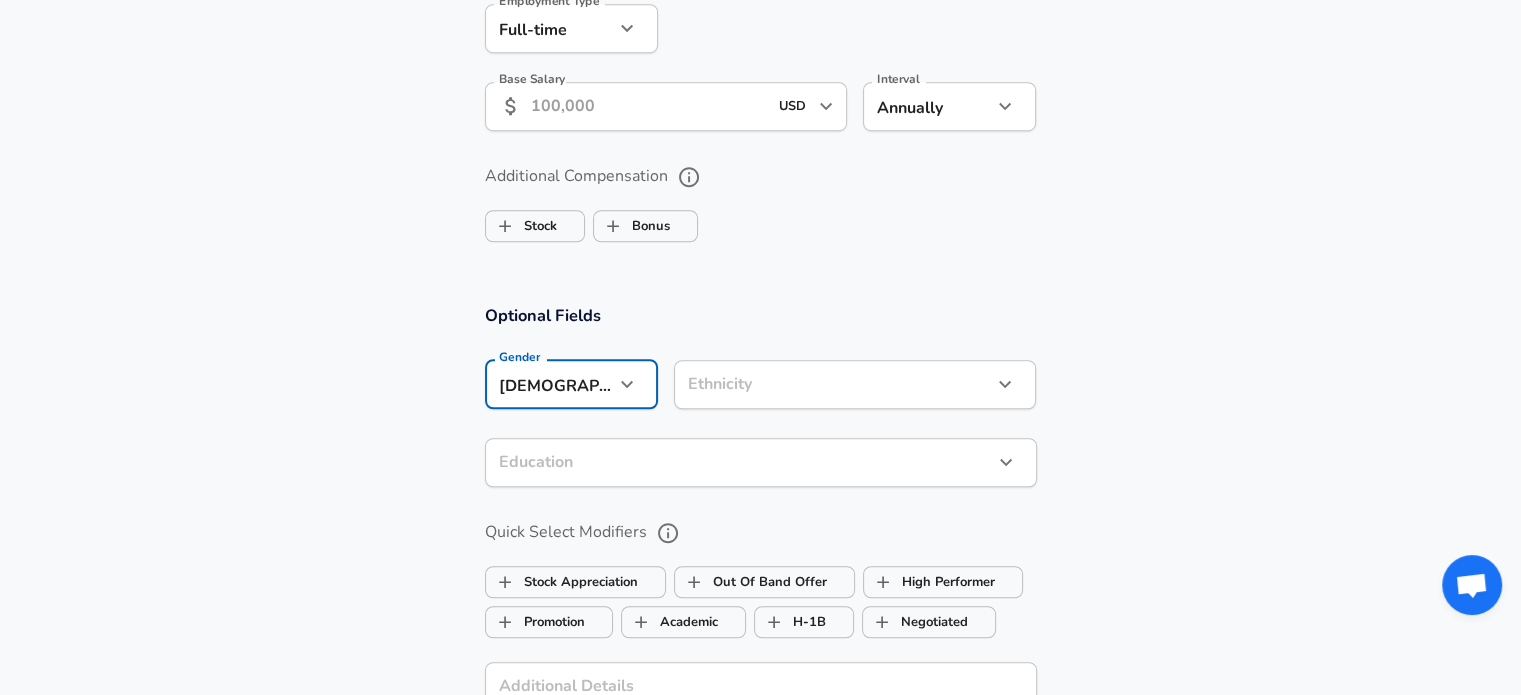 click on "Restart Add Your Salary Upload your offer letter   to verify your submission Enhance Privacy and Anonymity Yes Automatically hides specific fields until there are enough submissions to safely display the full details.   More Details Based on your submission and the data points that we have already collected, we will automatically hide and anonymize specific fields if there aren't enough data points to remain sufficiently anonymous. Company & Title Information   Enter the company you received your offer from Company MacStadium Company   Select the title that closest resembles your official title. This should be similar to the title that was present on your offer letter. Title Data Center Technician Title   Select a job family that best fits your role. If you can't find one, select 'Other' to enter a custom job family Job Family Information Technologist (IT) Job Family   Select a Specialization that best fits your role. If you can't find one, select 'Other' to enter a custom specialization Select Specialization" at bounding box center (760, -1121) 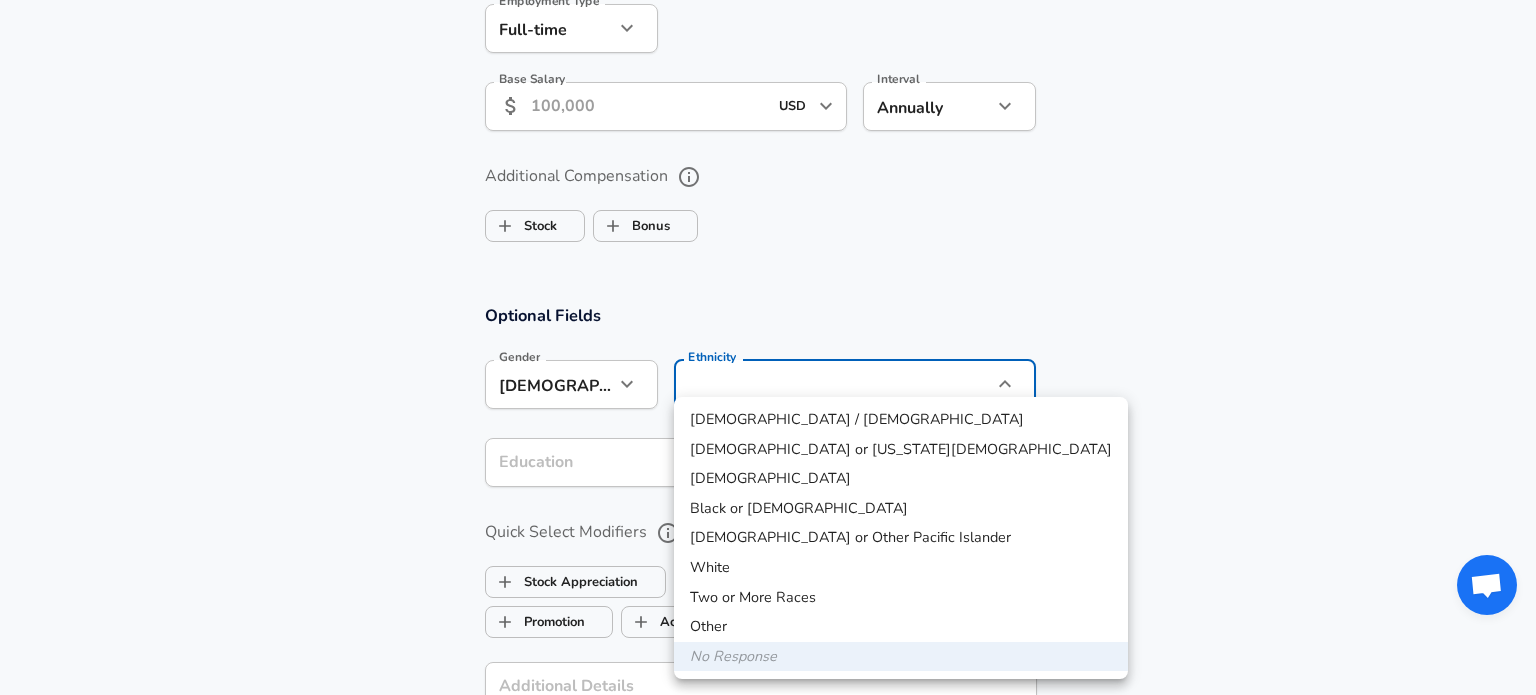 click on "Black or [DEMOGRAPHIC_DATA]" at bounding box center (901, 509) 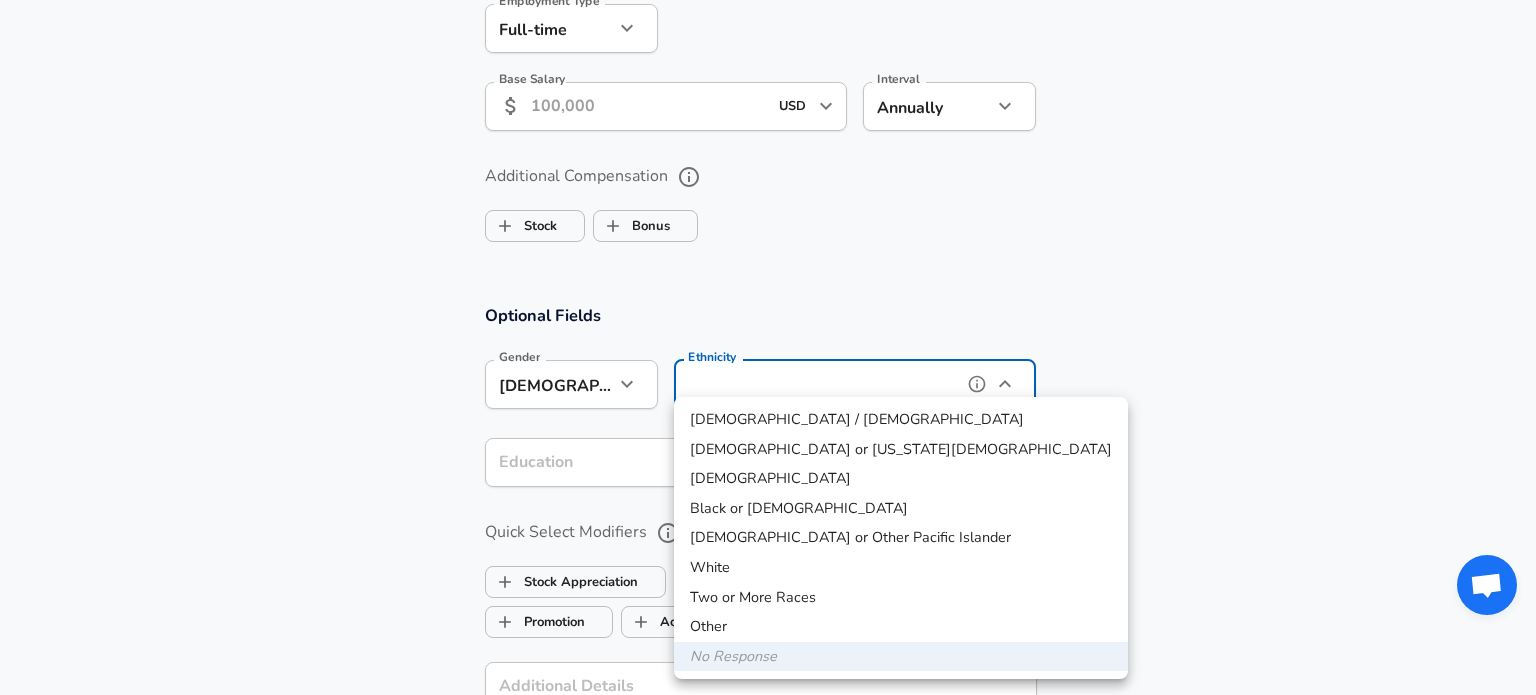 type on "Black or [DEMOGRAPHIC_DATA]" 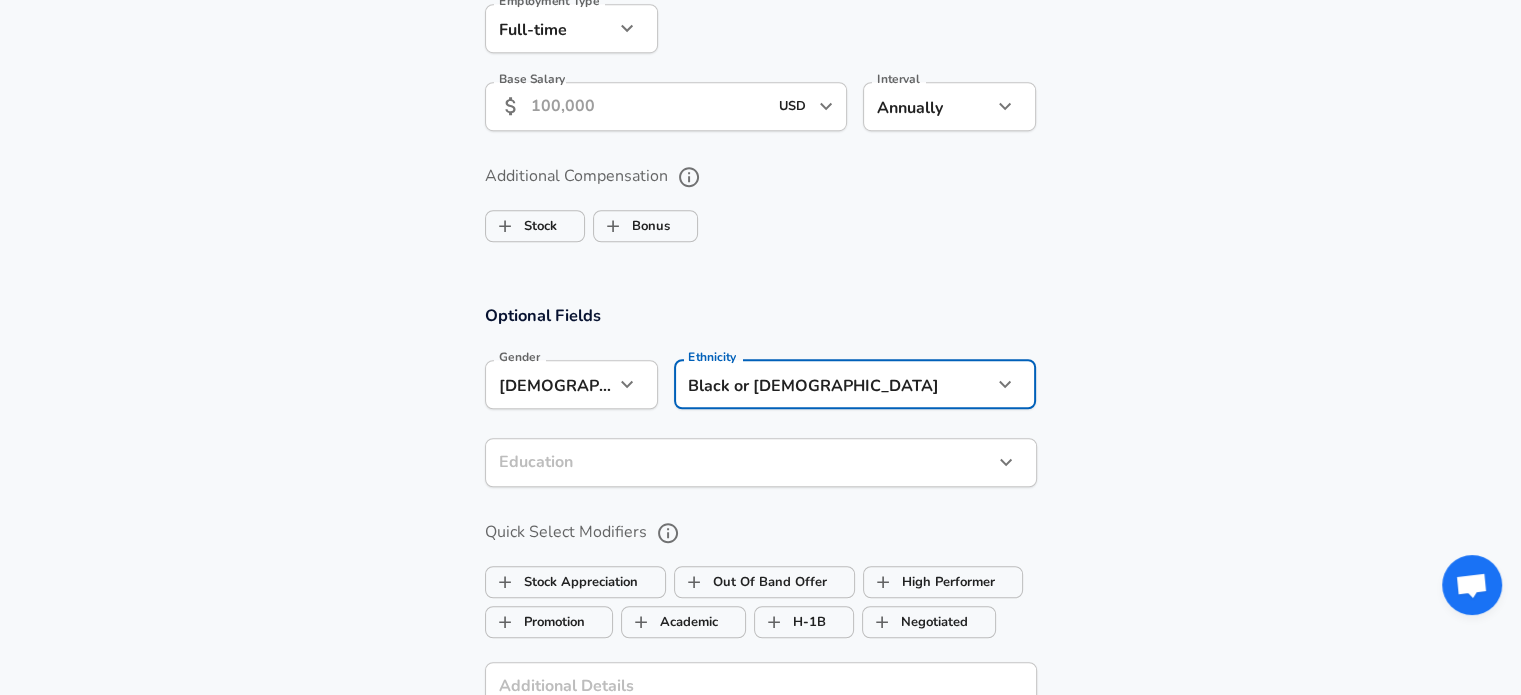 click on "Restart Add Your Salary Upload your offer letter   to verify your submission Enhance Privacy and Anonymity Yes Automatically hides specific fields until there are enough submissions to safely display the full details.   More Details Based on your submission and the data points that we have already collected, we will automatically hide and anonymize specific fields if there aren't enough data points to remain sufficiently anonymous. Company & Title Information   Enter the company you received your offer from Company MacStadium Company   Select the title that closest resembles your official title. This should be similar to the title that was present on your offer letter. Title Data Center Technician Title   Select a job family that best fits your role. If you can't find one, select 'Other' to enter a custom job family Job Family Information Technologist (IT) Job Family   Select a Specialization that best fits your role. If you can't find one, select 'Other' to enter a custom specialization Select Specialization" at bounding box center (760, -1121) 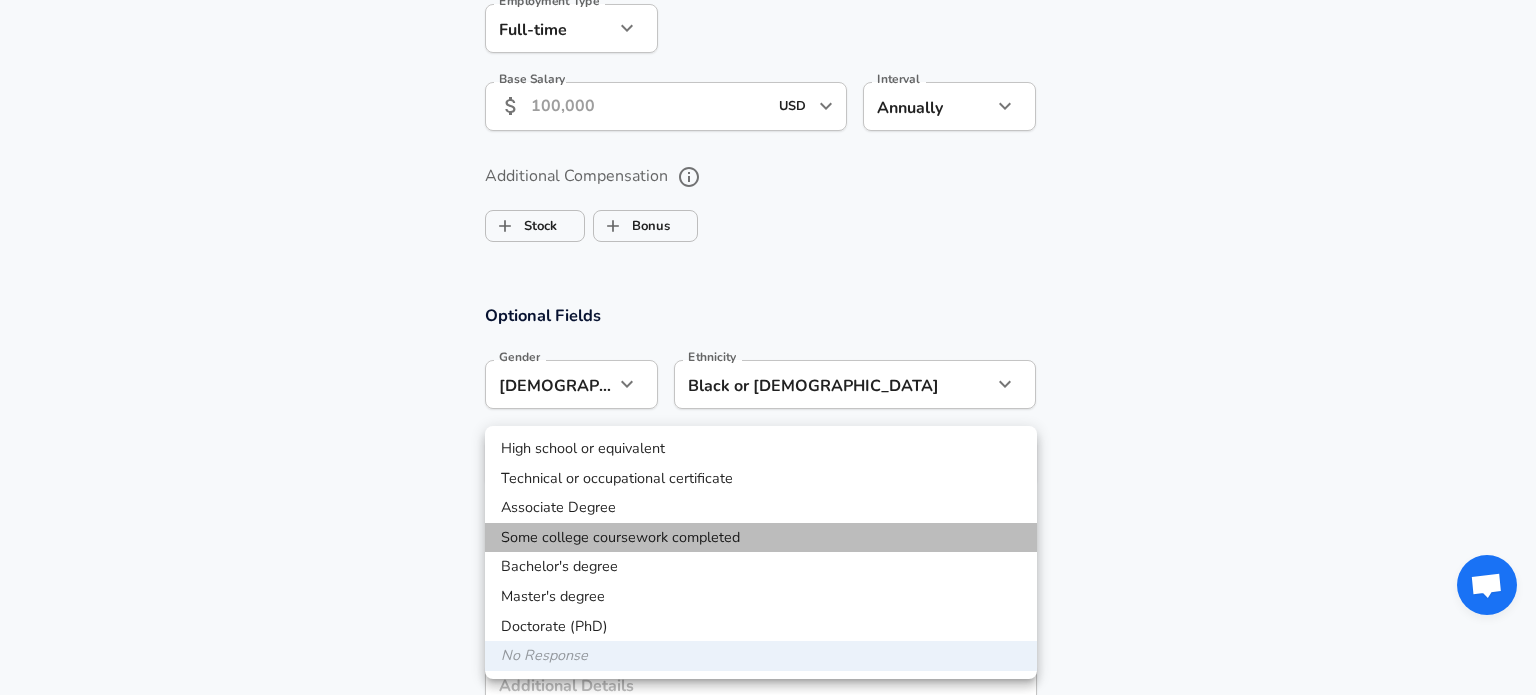 click on "Some college coursework completed" at bounding box center [761, 538] 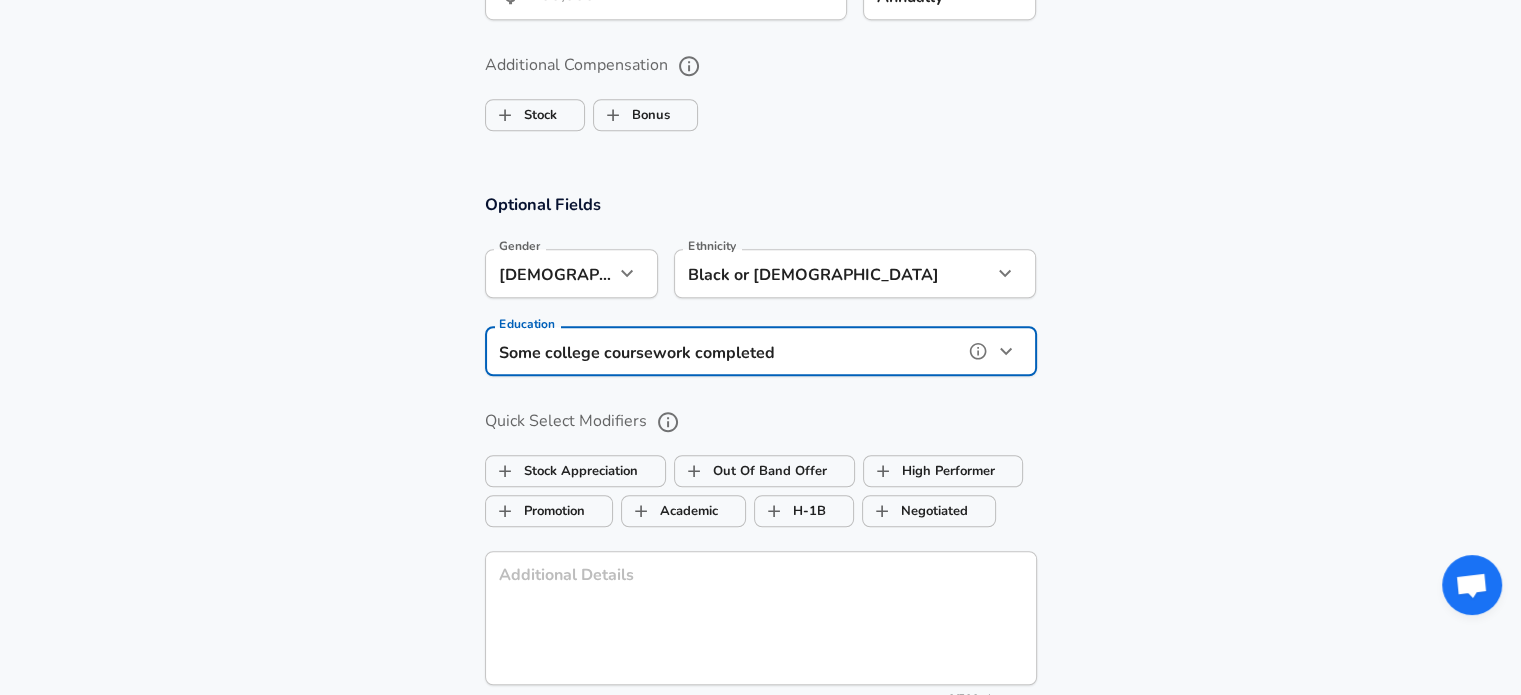 scroll, scrollTop: 1580, scrollLeft: 0, axis: vertical 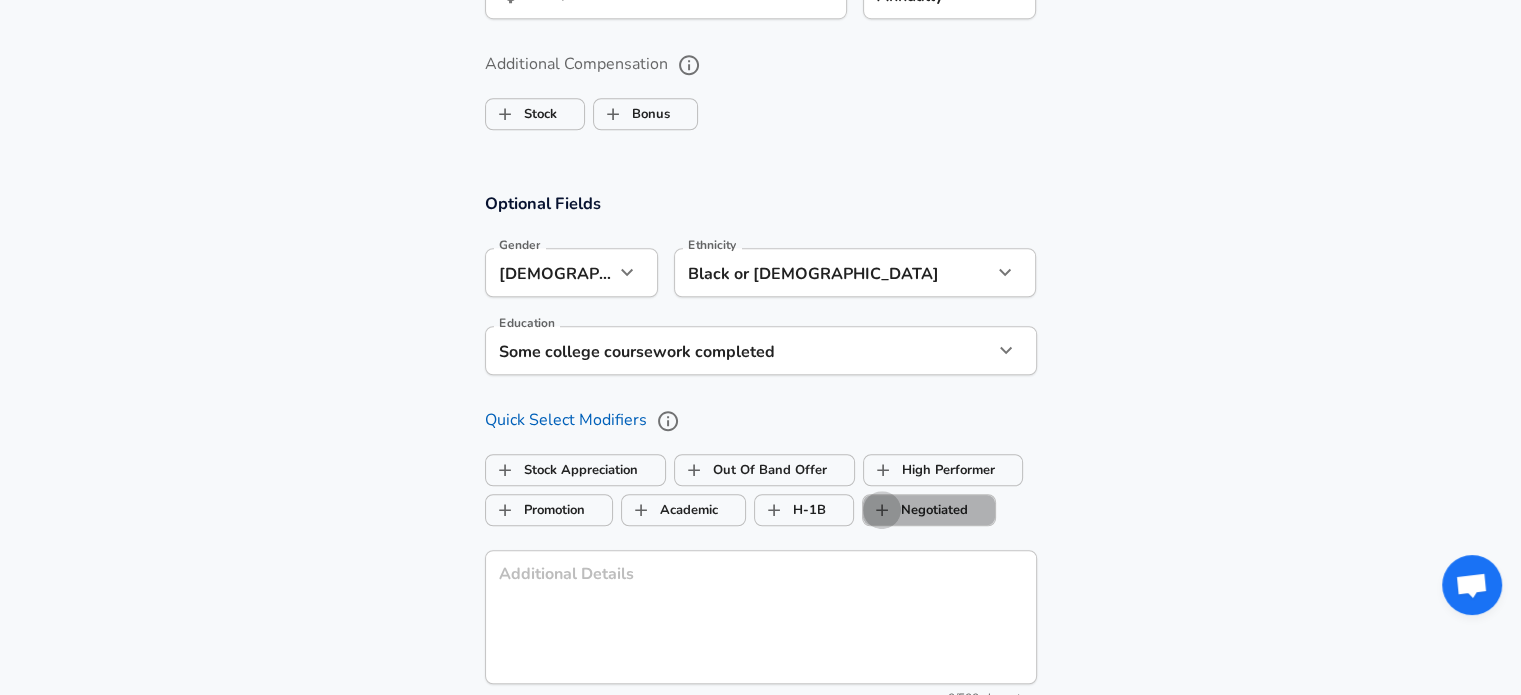 click on "Negotiated" at bounding box center (882, 510) 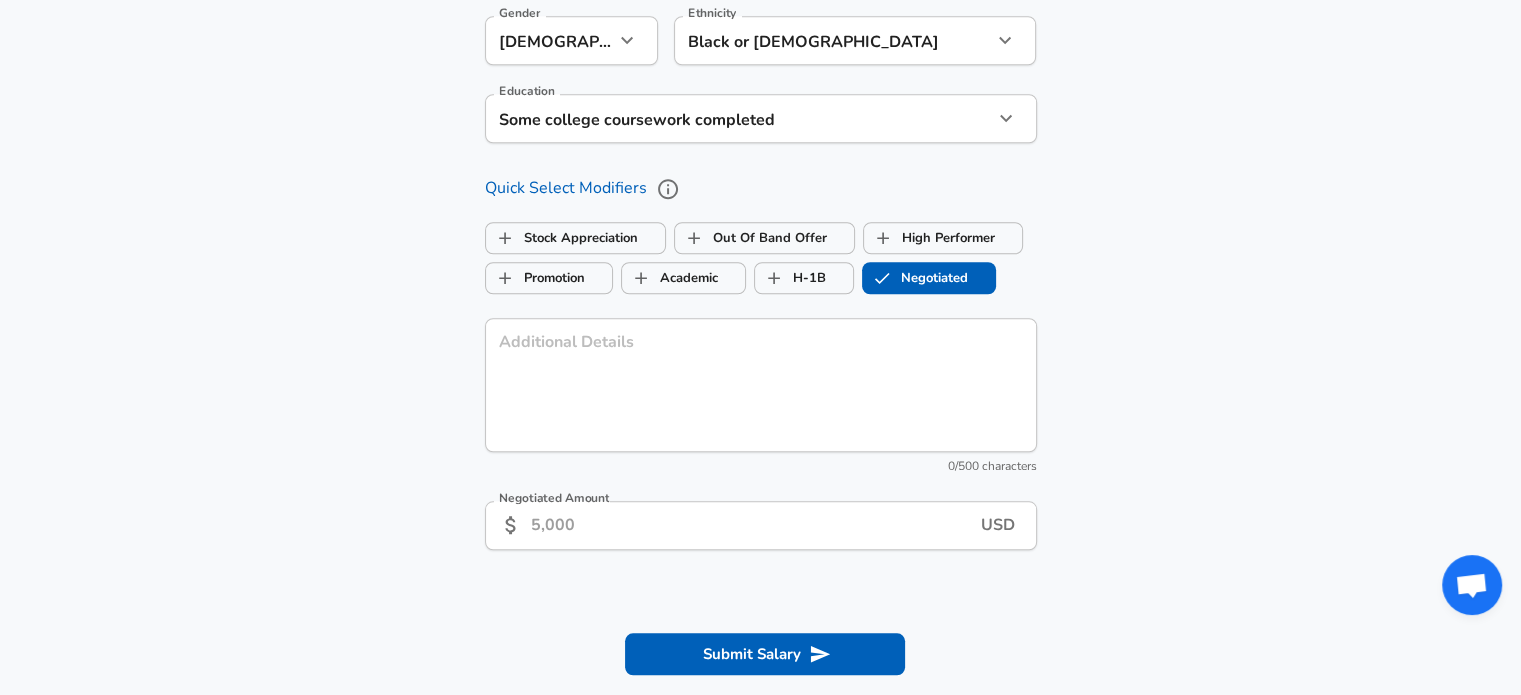 scroll, scrollTop: 1812, scrollLeft: 0, axis: vertical 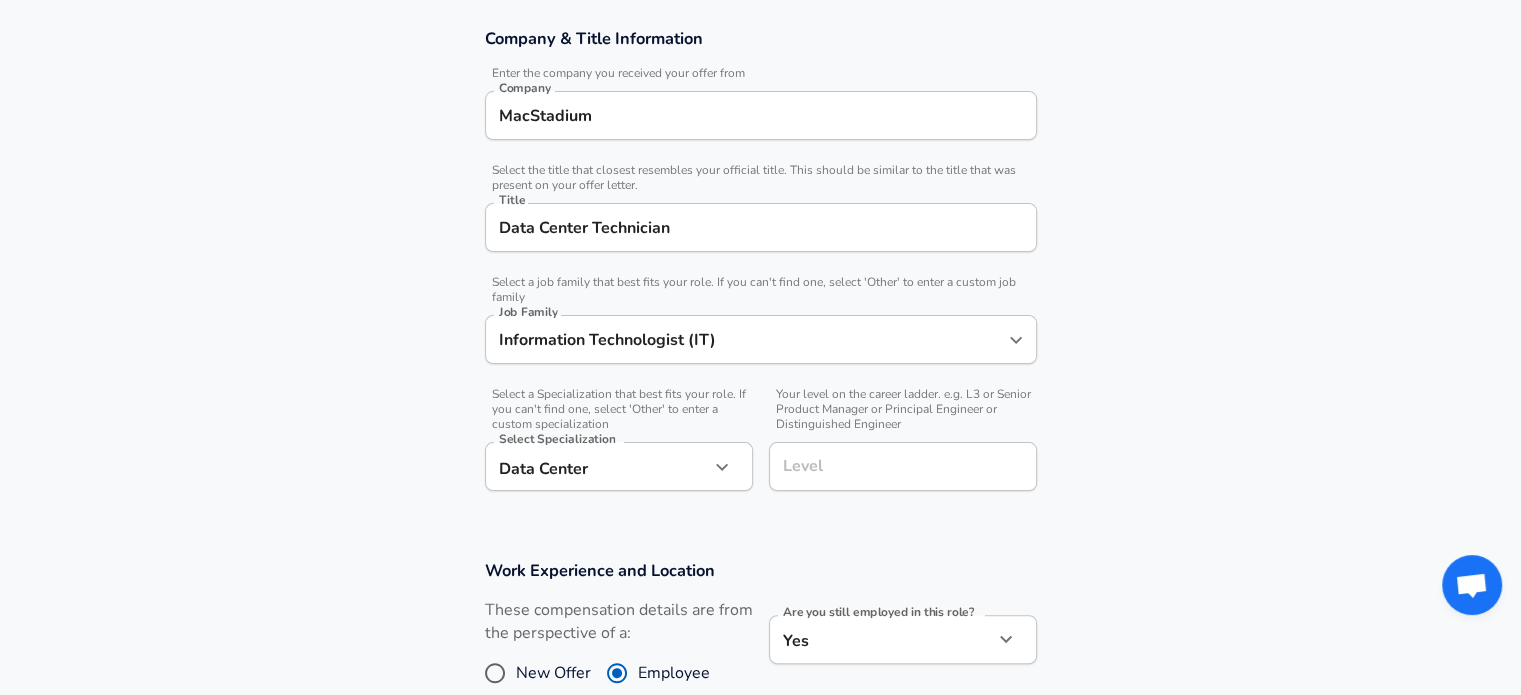 type on "50,000" 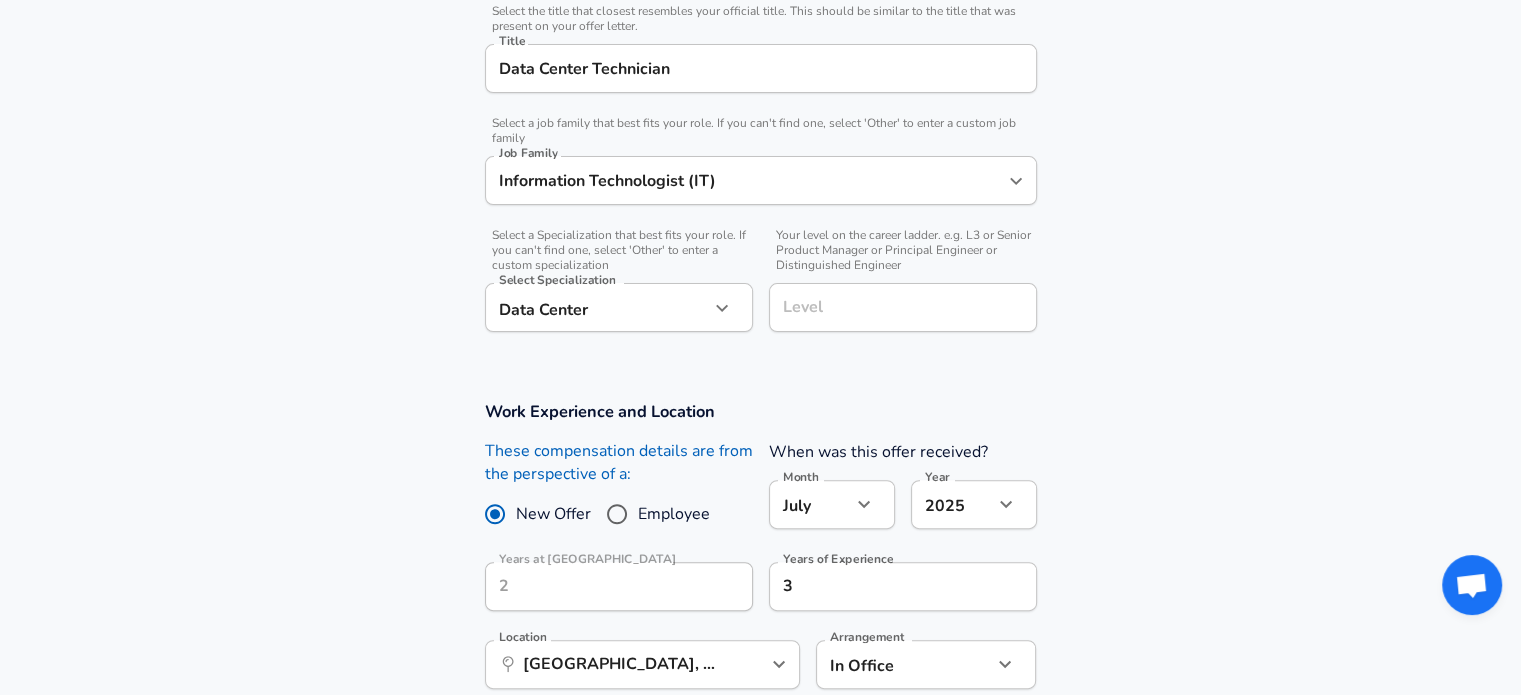 scroll, scrollTop: 699, scrollLeft: 0, axis: vertical 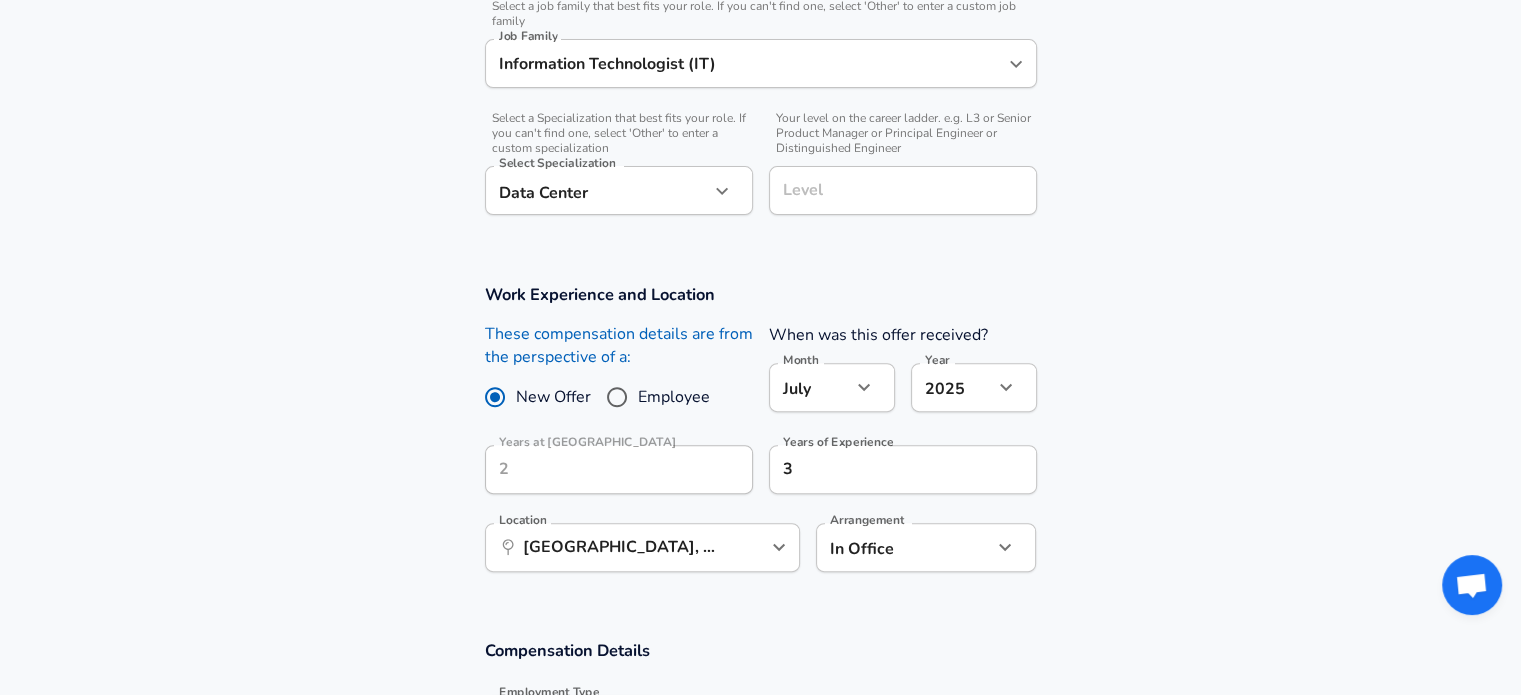 click on "Employee" at bounding box center [617, 397] 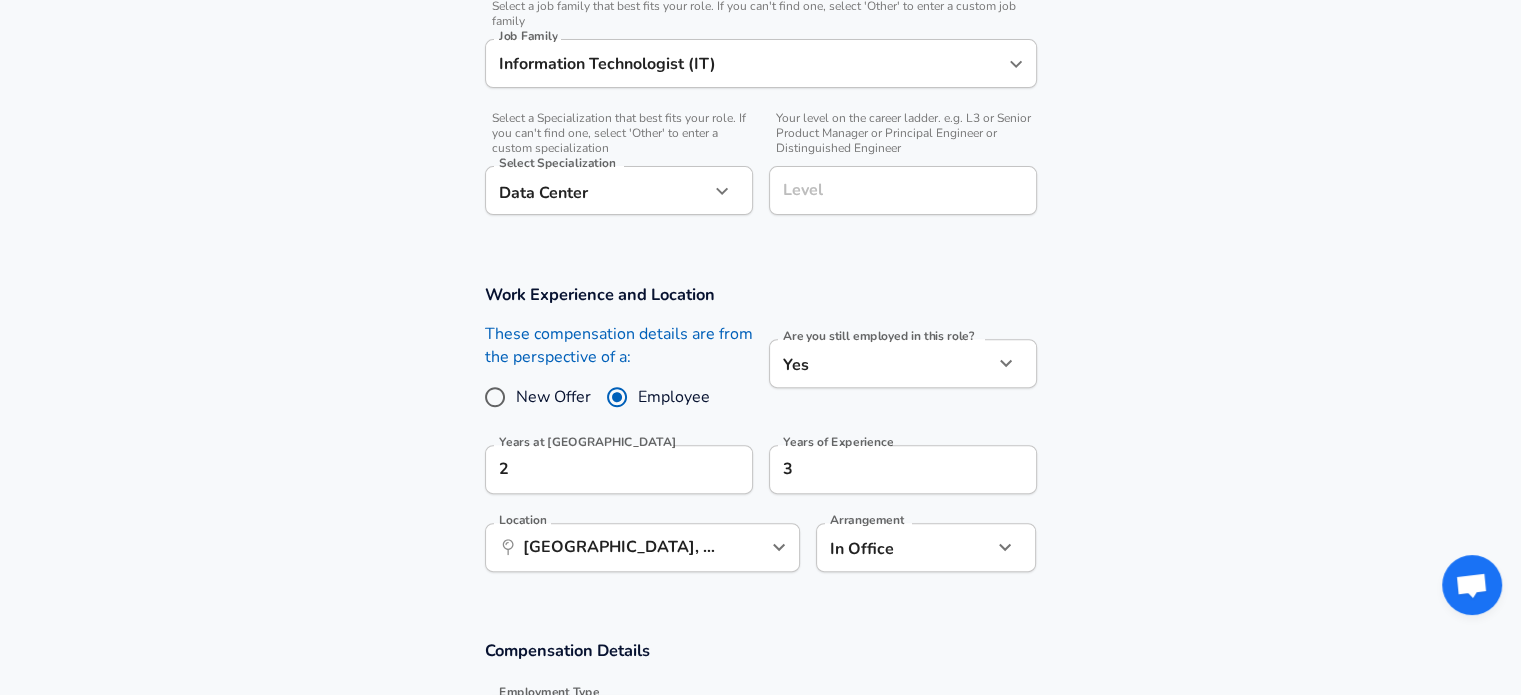 click on "New Offer" at bounding box center [553, 397] 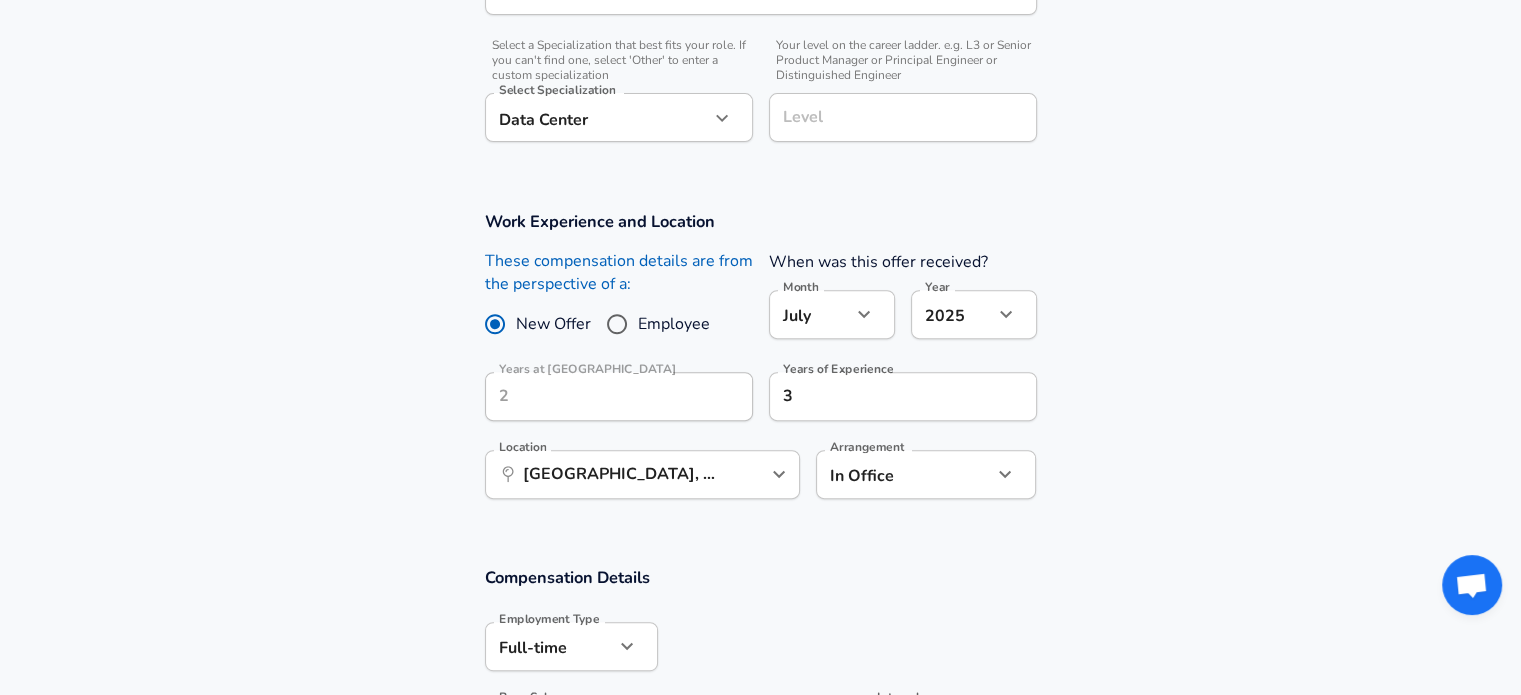 scroll, scrollTop: 800, scrollLeft: 0, axis: vertical 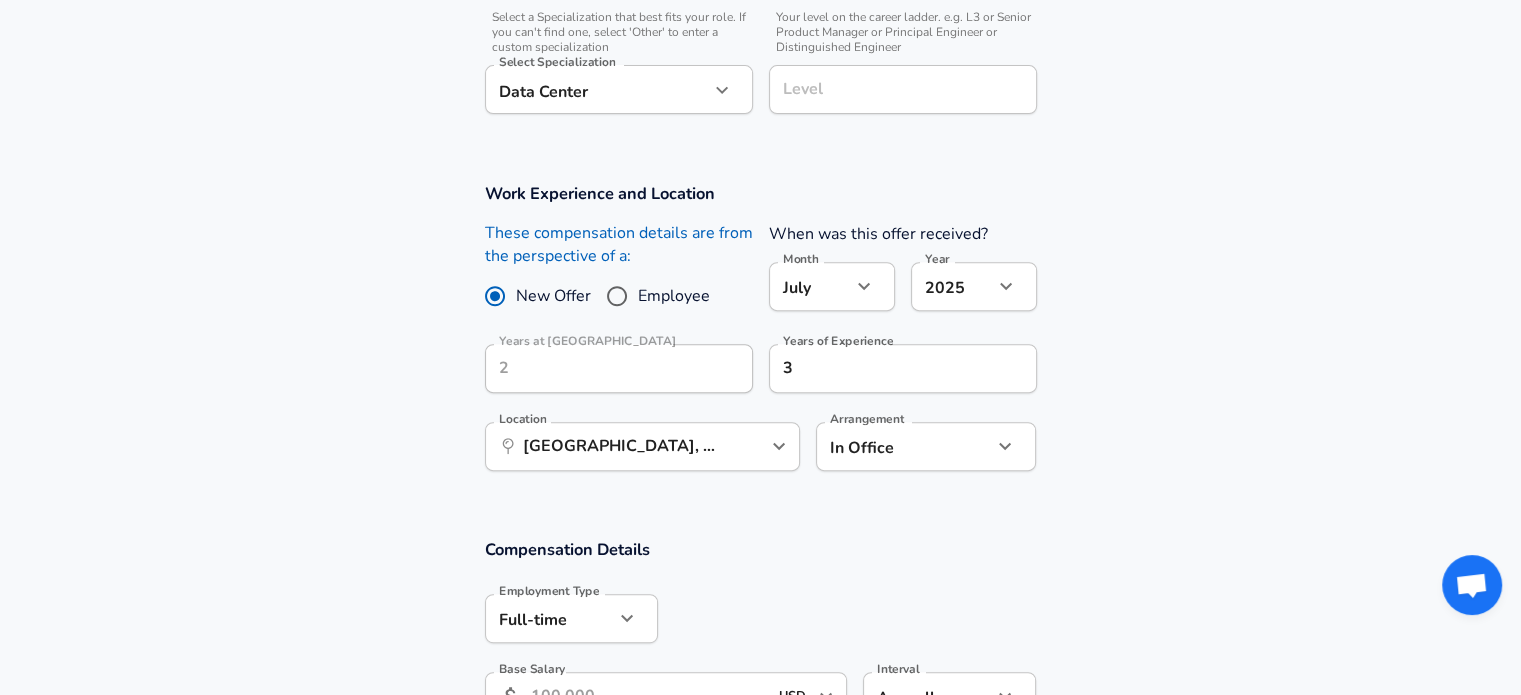 click on "Employee" at bounding box center (617, 296) 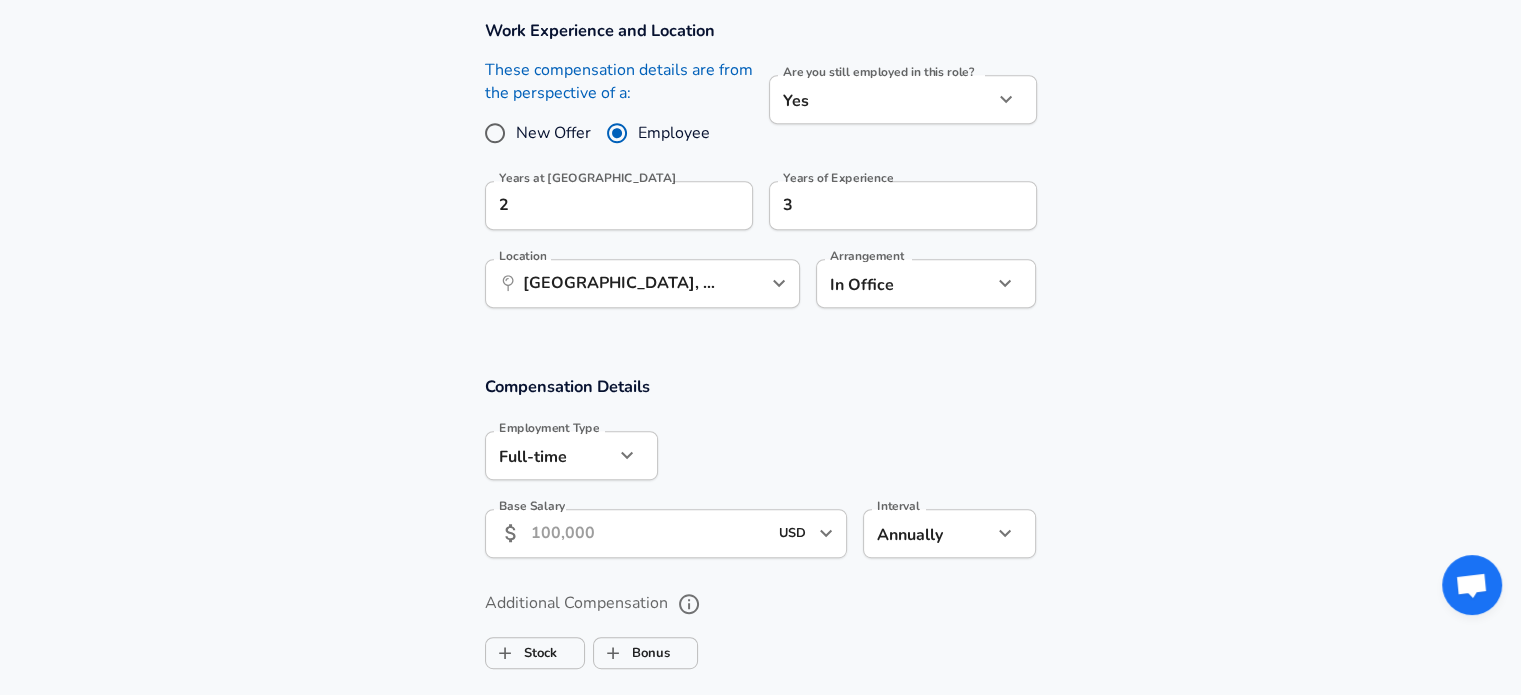 scroll, scrollTop: 971, scrollLeft: 0, axis: vertical 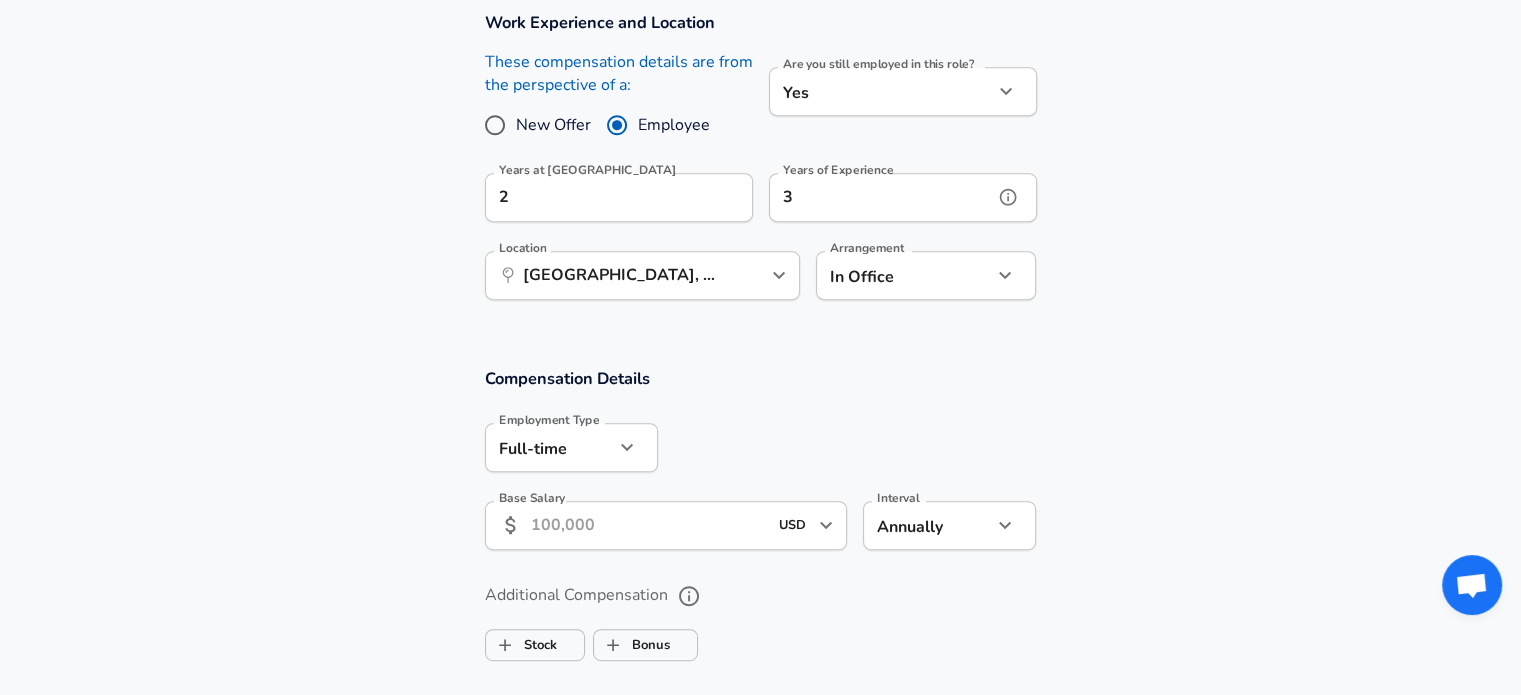 click on "3" at bounding box center (881, 197) 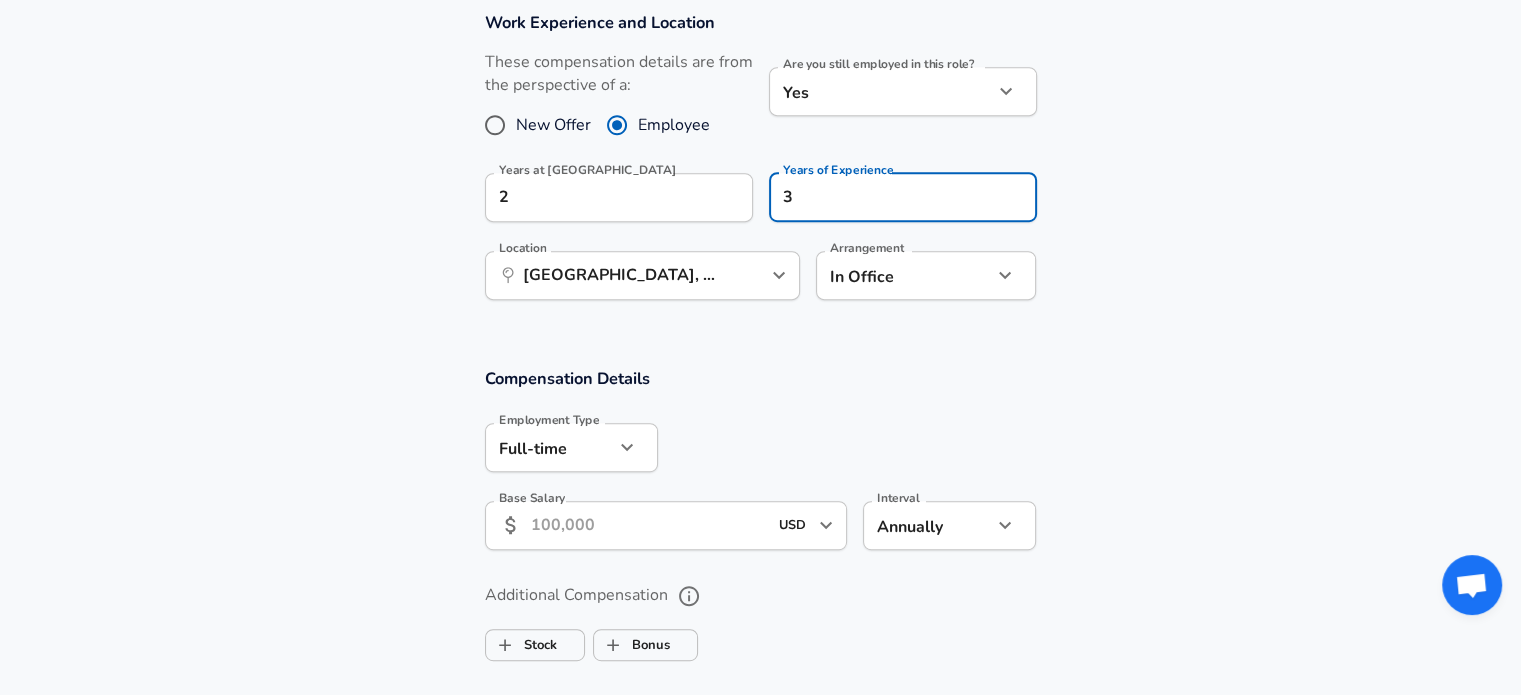 click on "Compensation Details Employment Type [DEMOGRAPHIC_DATA] full_time Employment Type Base Salary ​ USD ​ Base Salary Interval Annually yearly Interval" at bounding box center (760, 465) 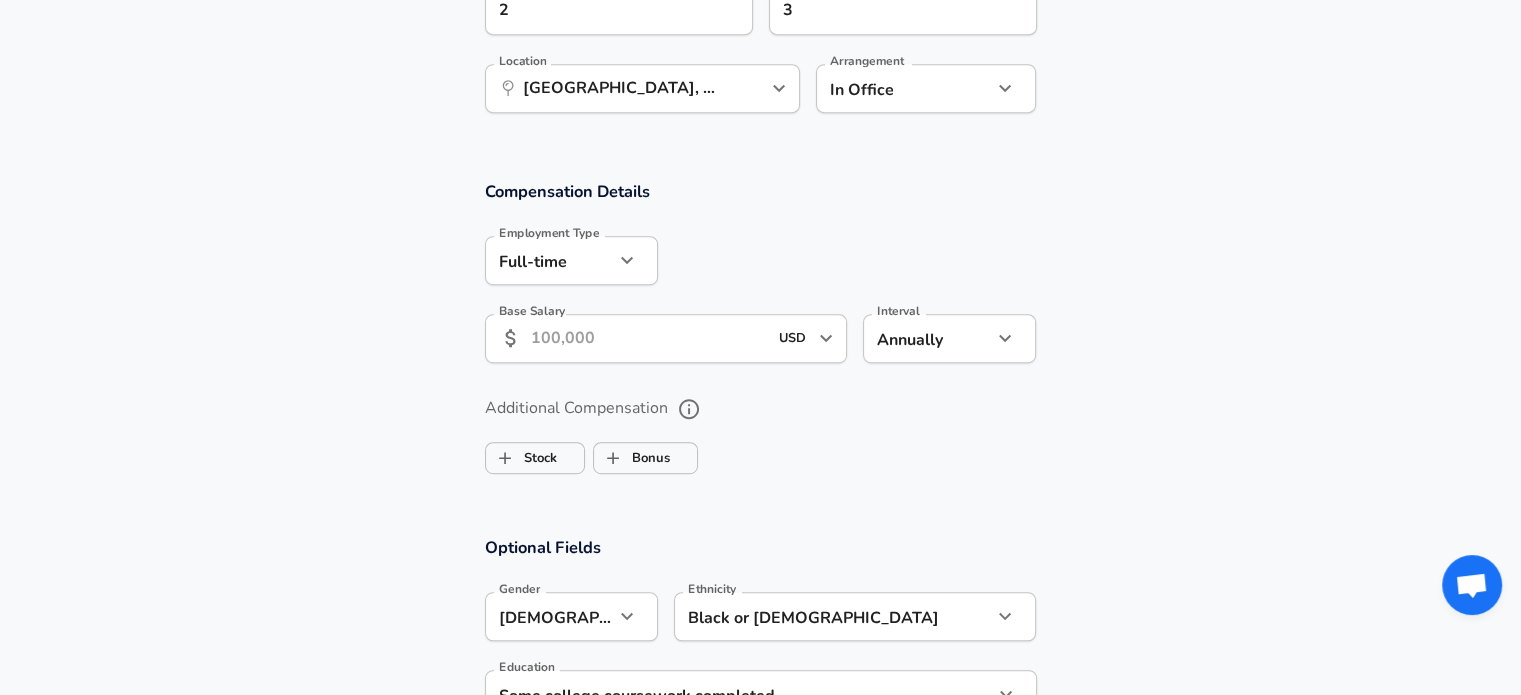 scroll, scrollTop: 1152, scrollLeft: 0, axis: vertical 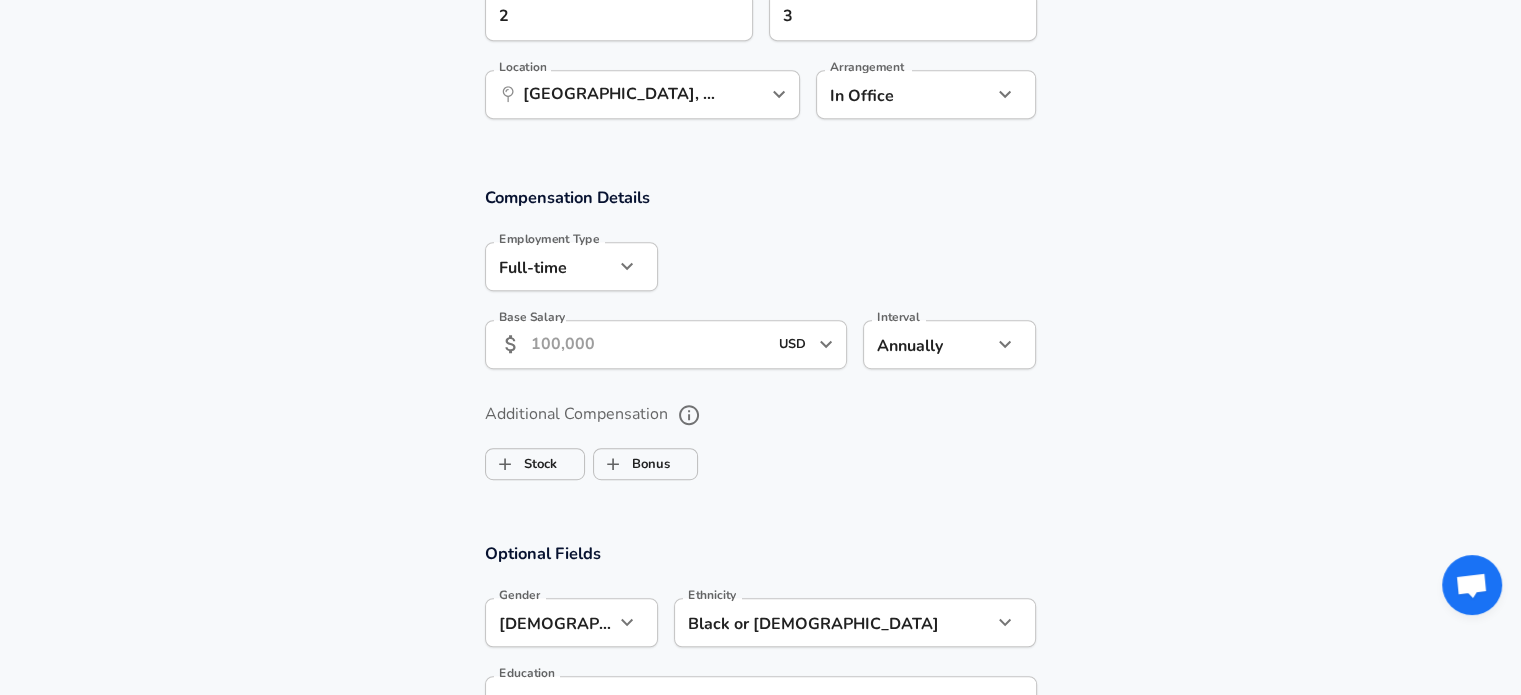 click on "Base Salary" at bounding box center [649, 344] 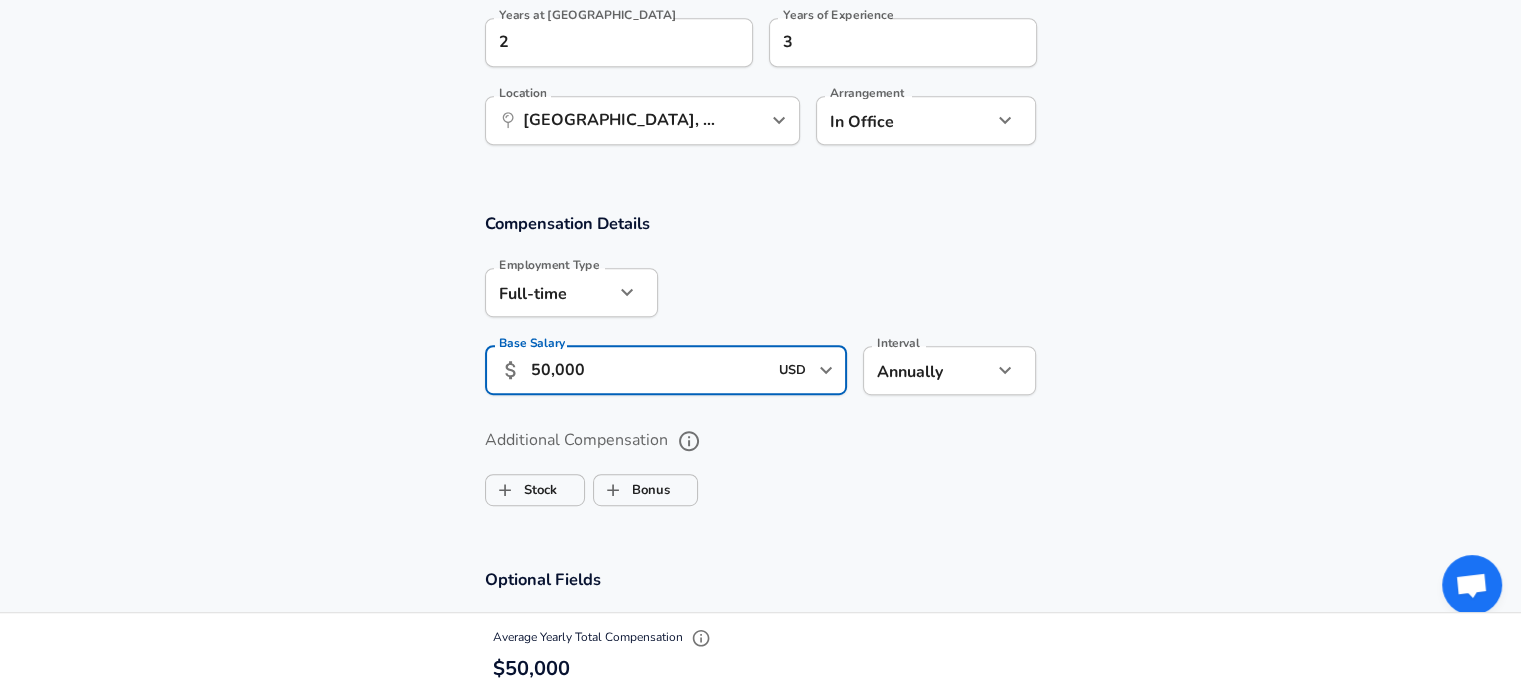 scroll, scrollTop: 1124, scrollLeft: 0, axis: vertical 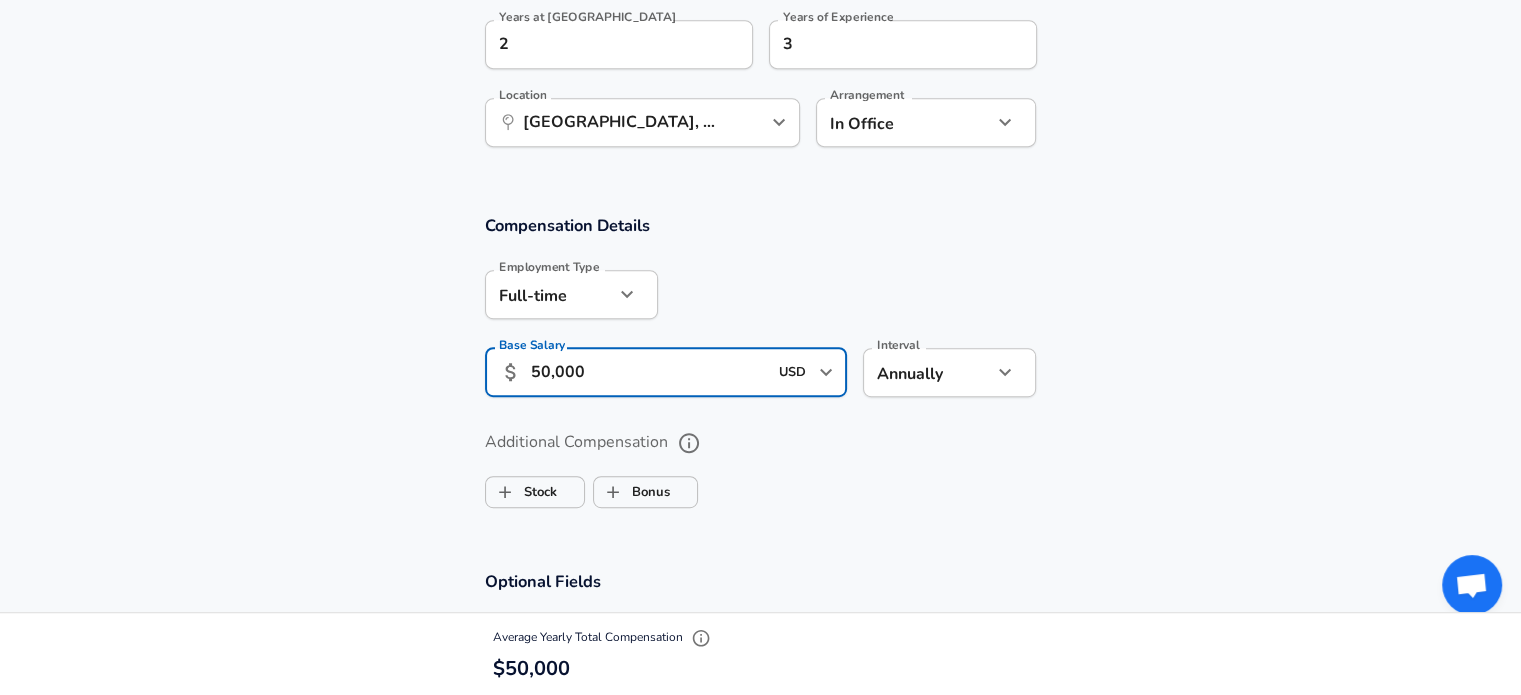 click on "50,000" at bounding box center (649, 372) 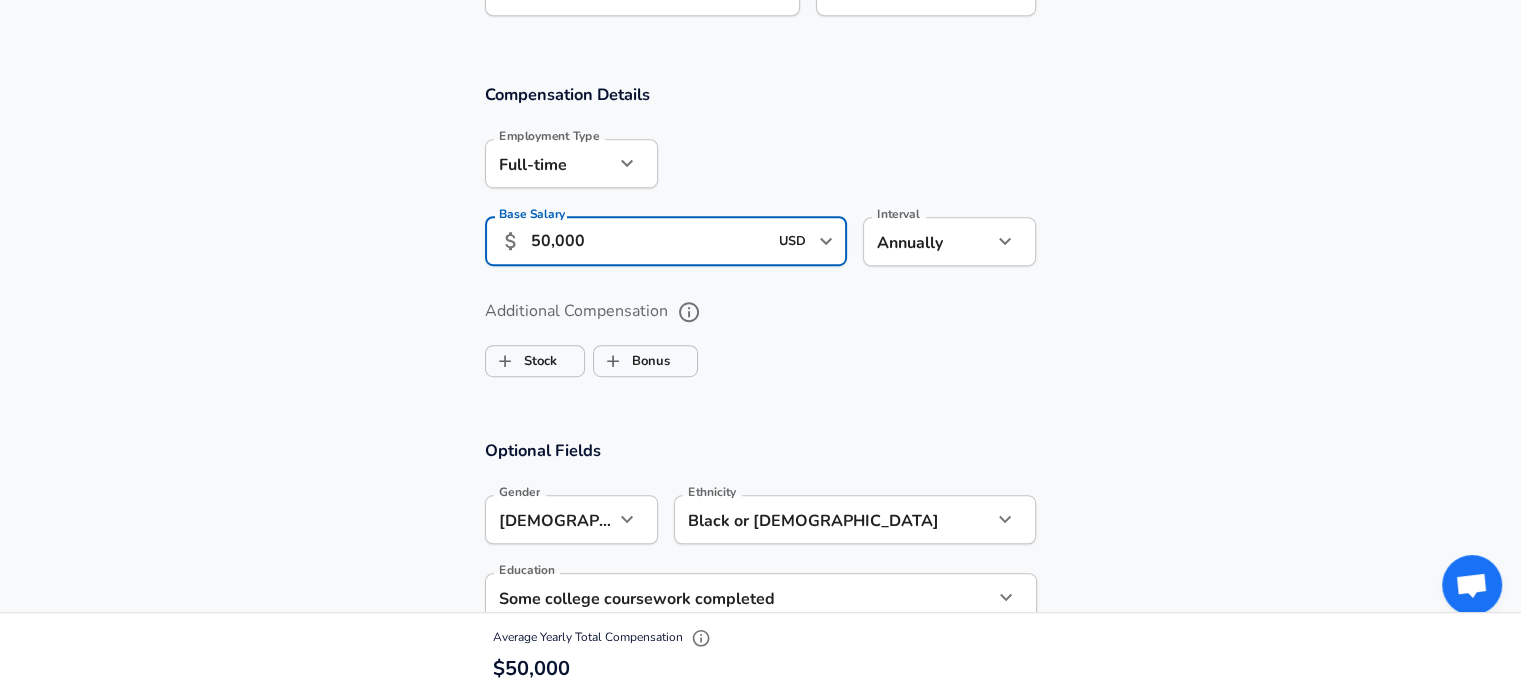 scroll, scrollTop: 1252, scrollLeft: 0, axis: vertical 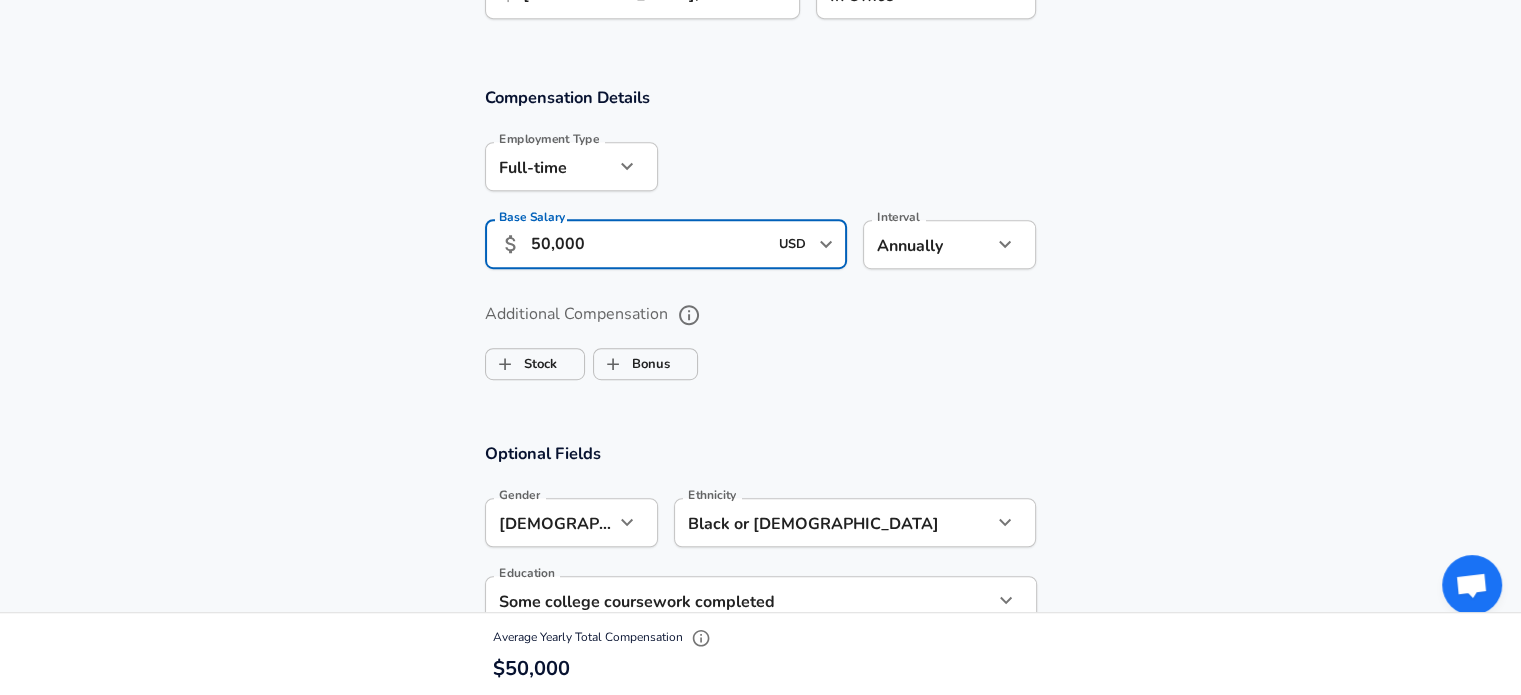 click on "50,000" at bounding box center (649, 244) 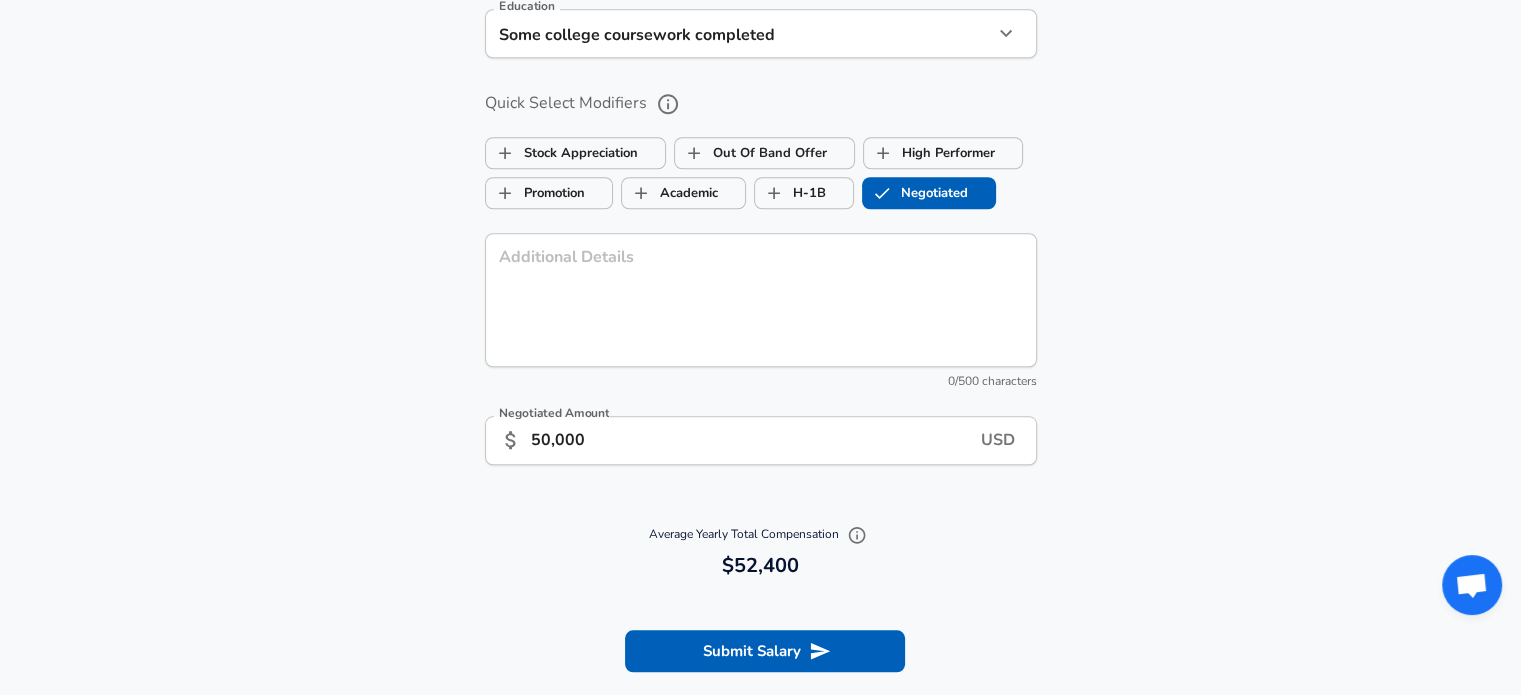 scroll, scrollTop: 1820, scrollLeft: 0, axis: vertical 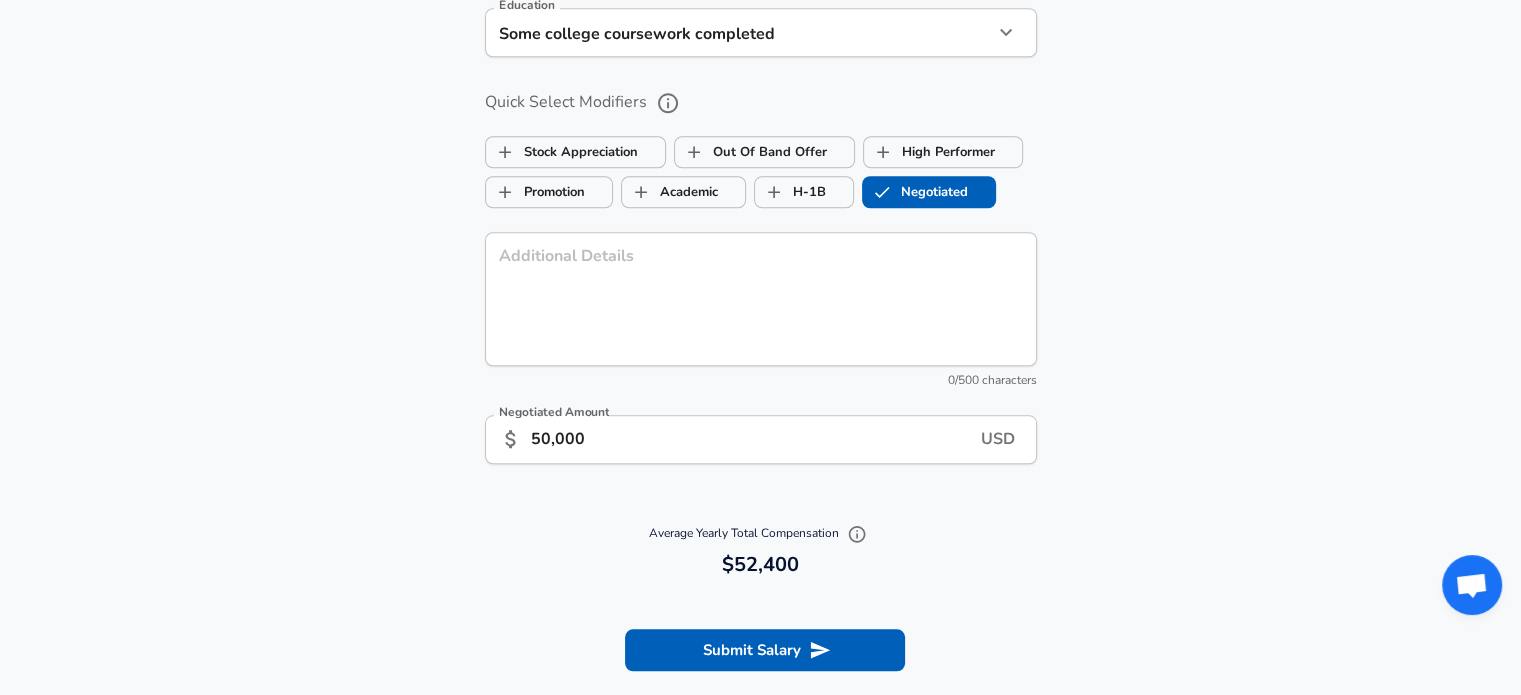 type on "52,400" 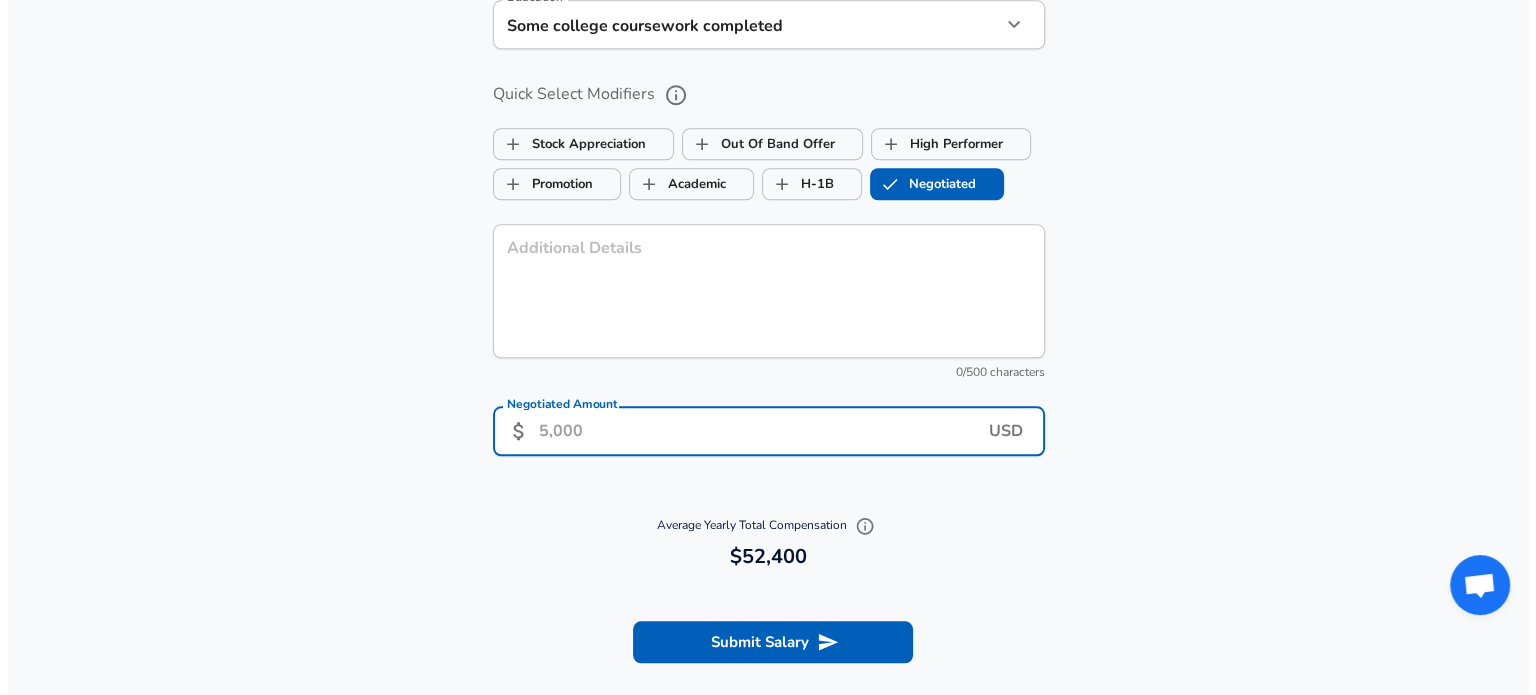 scroll, scrollTop: 1831, scrollLeft: 0, axis: vertical 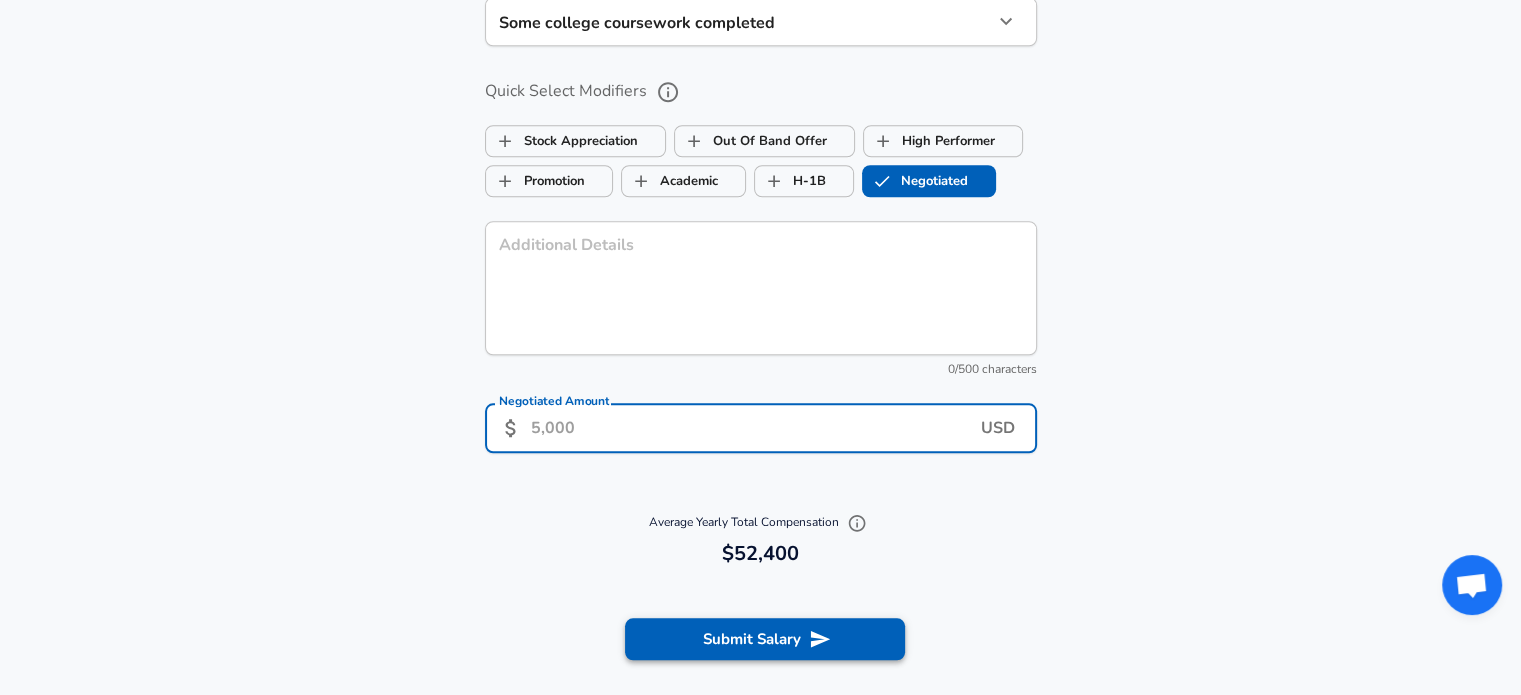 type 